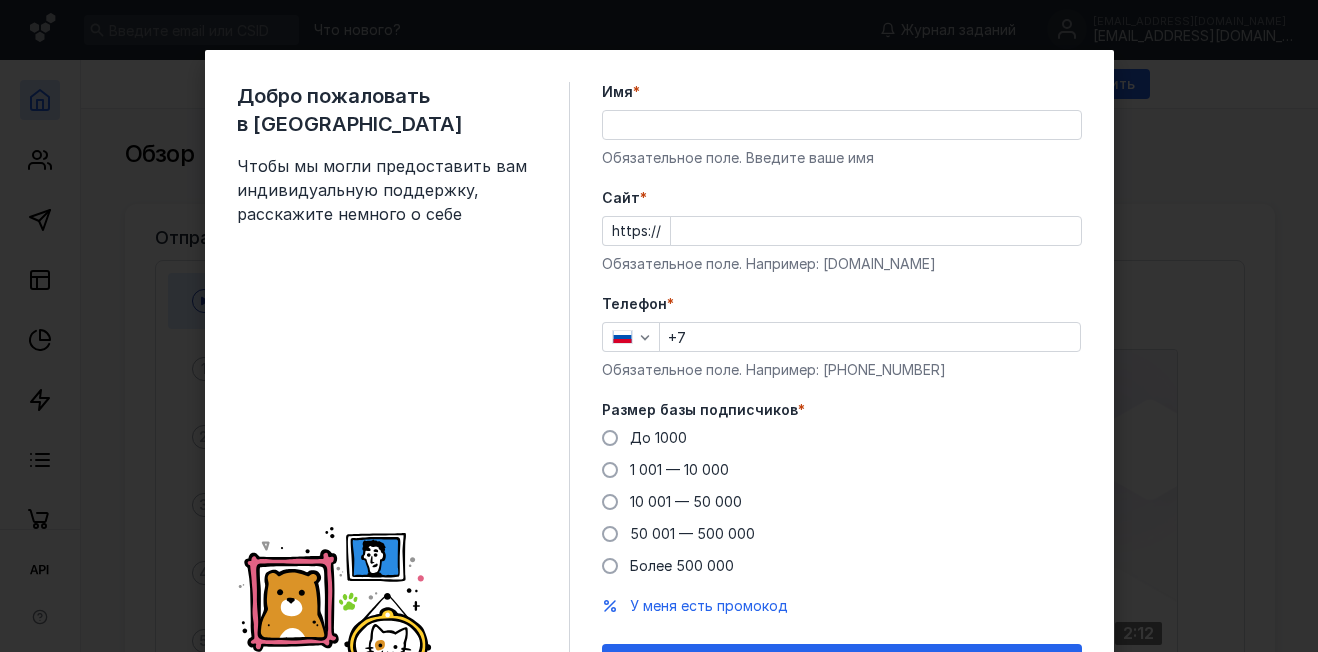 scroll, scrollTop: 0, scrollLeft: 0, axis: both 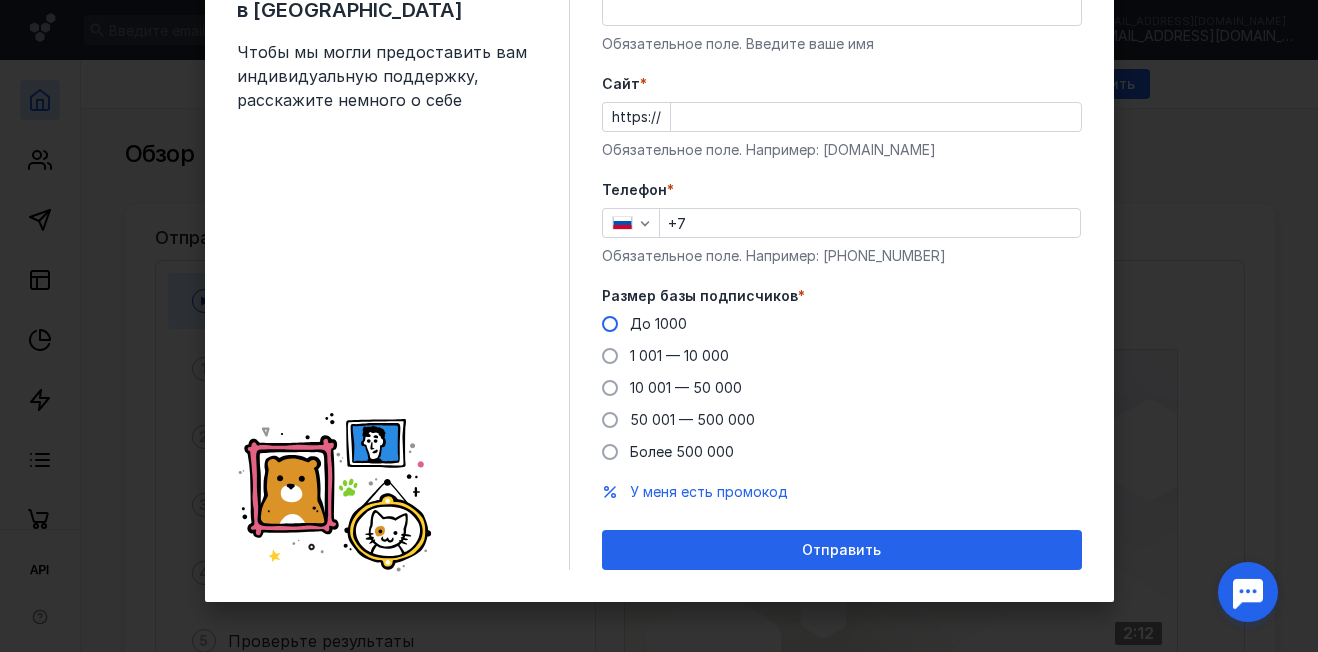 click on "До 1000" at bounding box center (658, 323) 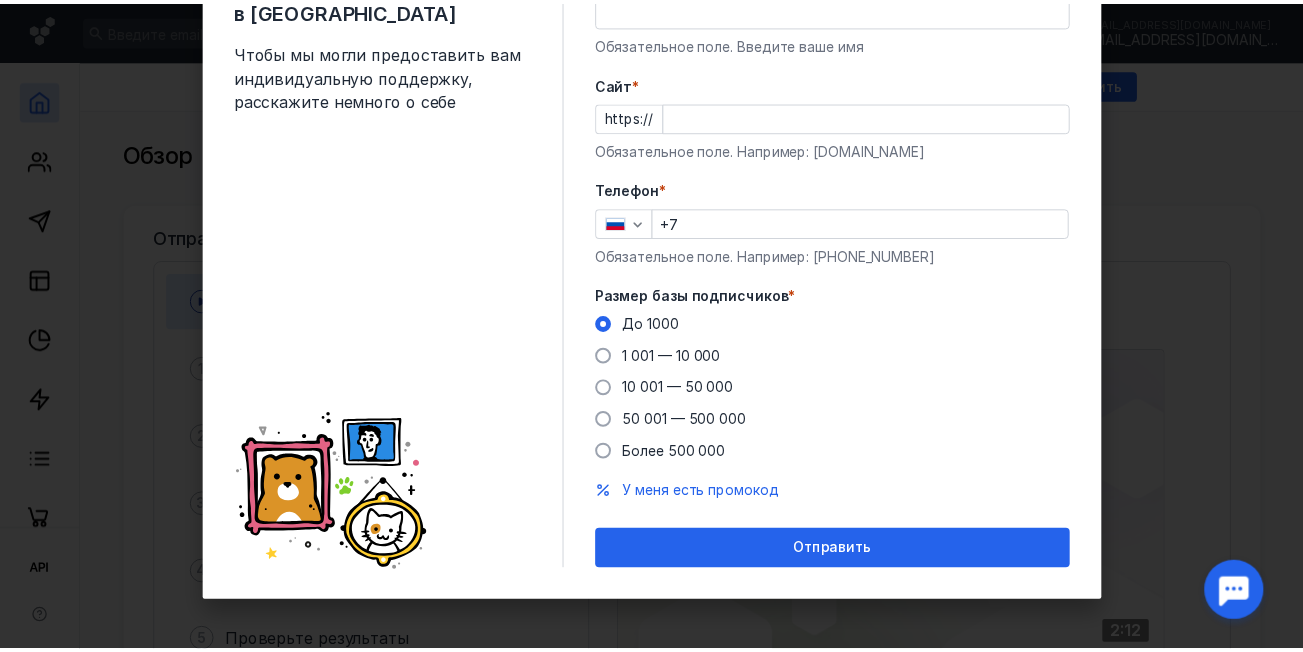 scroll, scrollTop: 14, scrollLeft: 0, axis: vertical 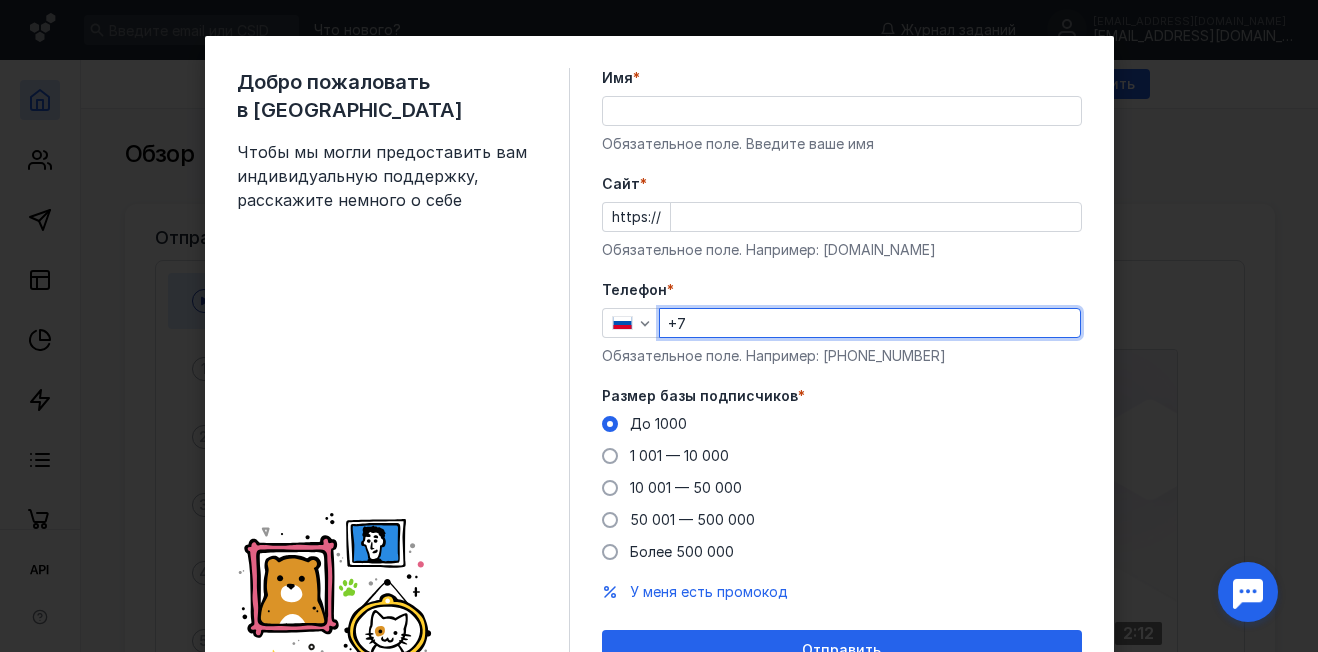 click on "+7" at bounding box center (870, 323) 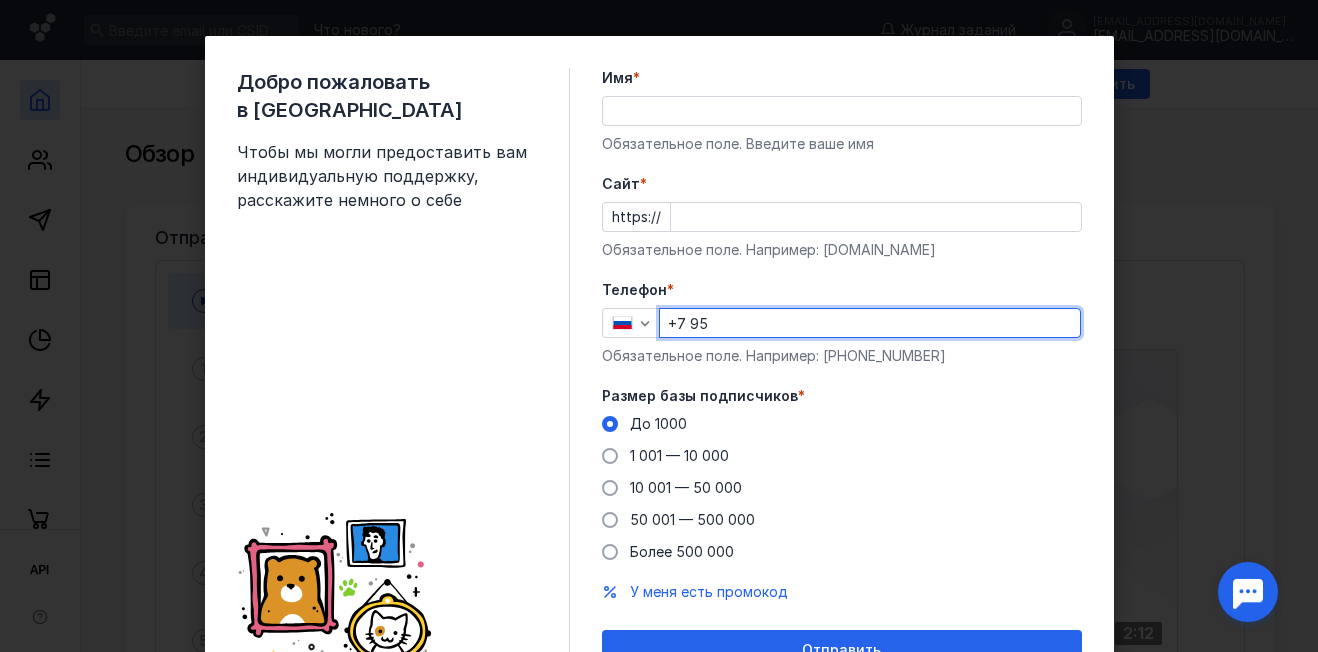 type on "[PHONE_NUMBER]" 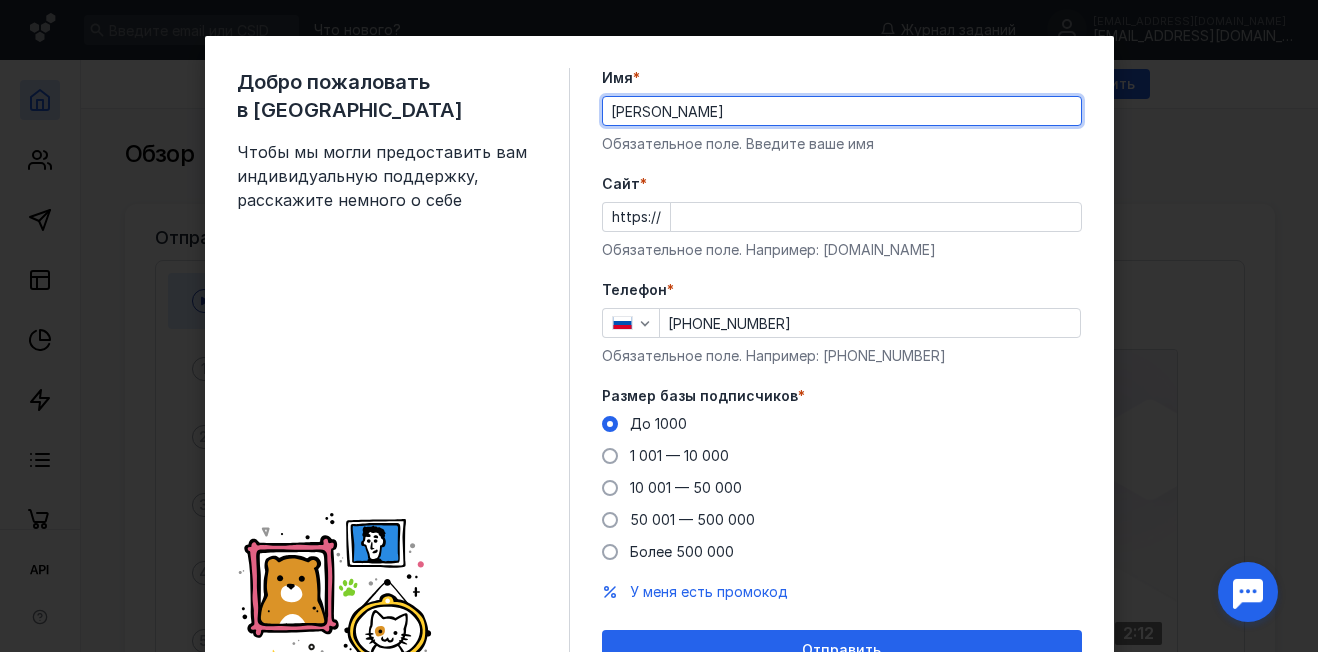 drag, startPoint x: 818, startPoint y: 121, endPoint x: 655, endPoint y: 108, distance: 163.51758 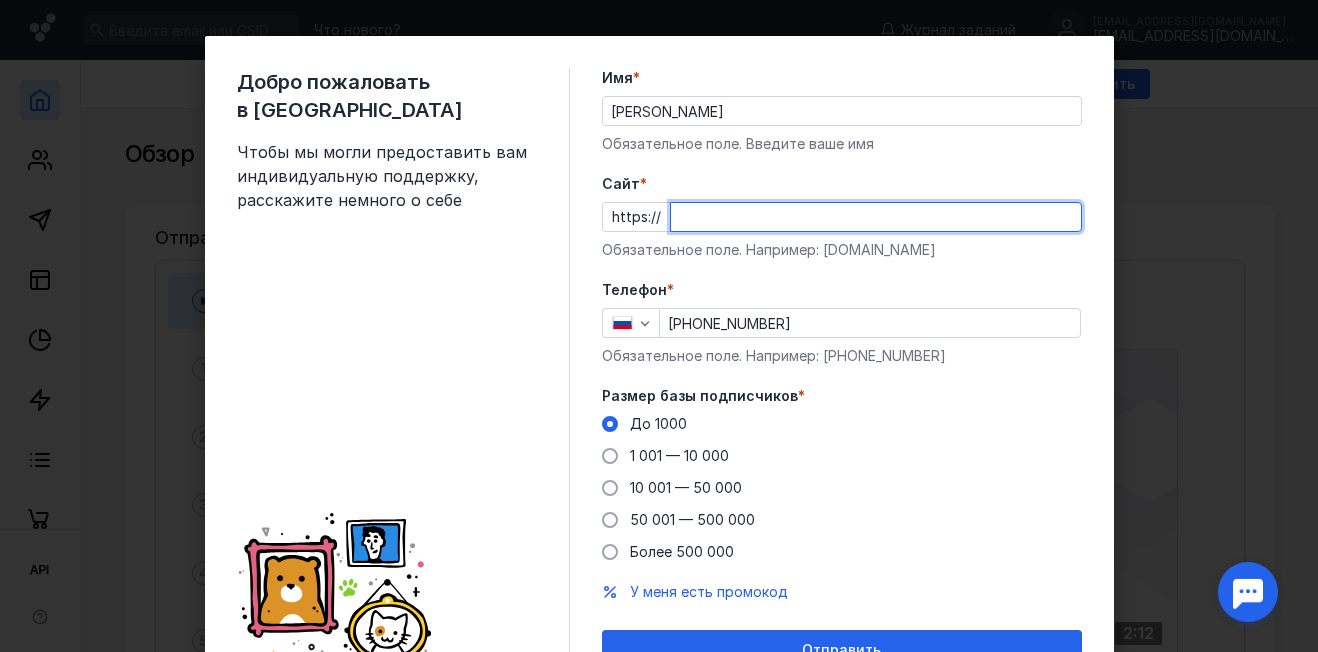 click on "Cайт  *" at bounding box center (876, 217) 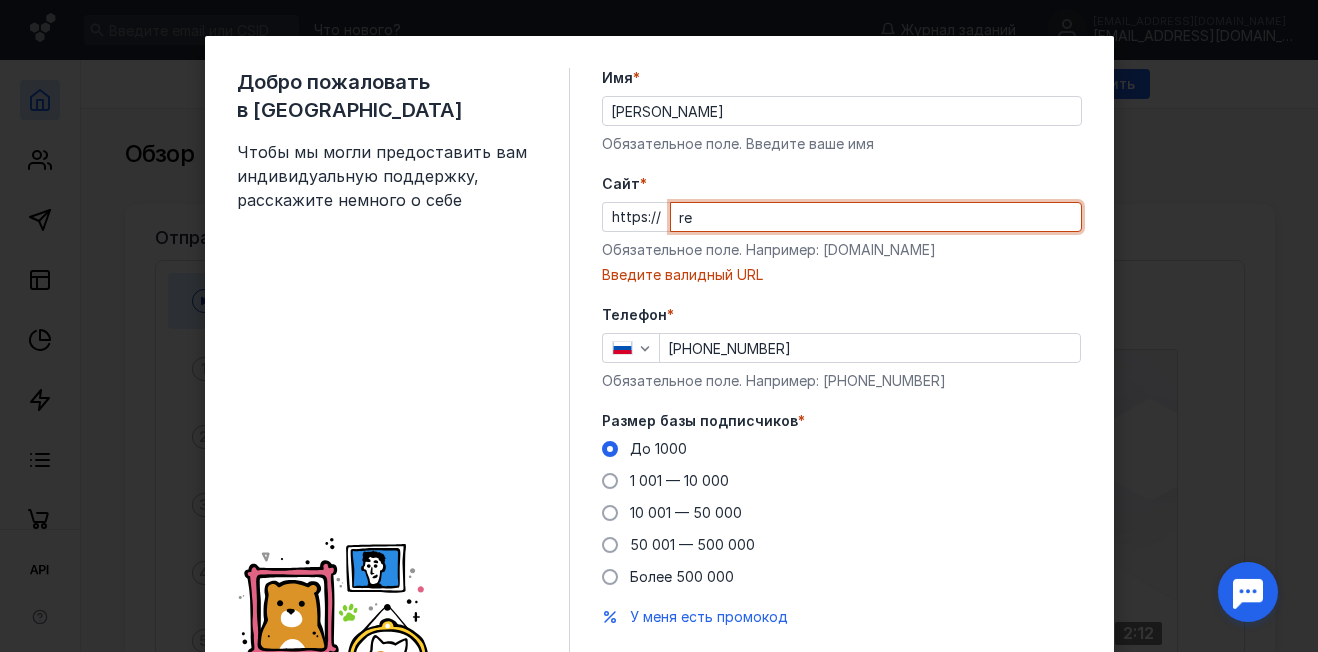 drag, startPoint x: 746, startPoint y: 222, endPoint x: 616, endPoint y: 210, distance: 130.55267 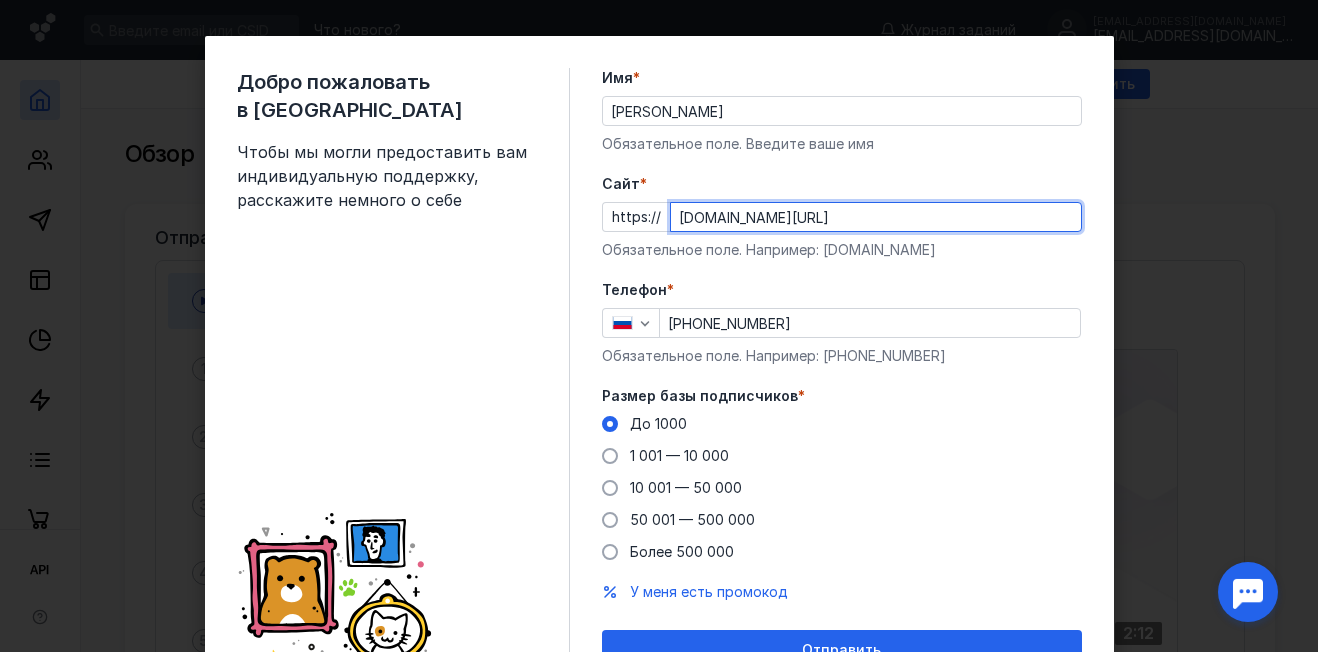 type on "[DOMAIN_NAME][URL]" 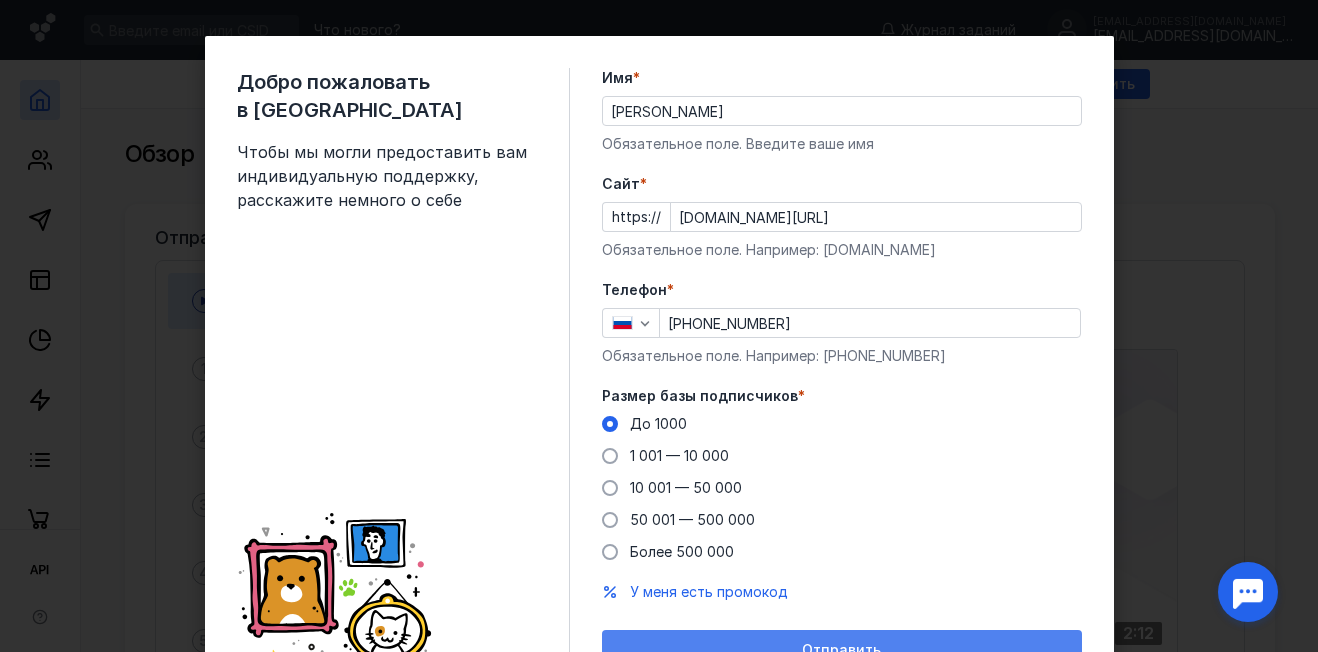 click on "Отправить" at bounding box center [841, 650] 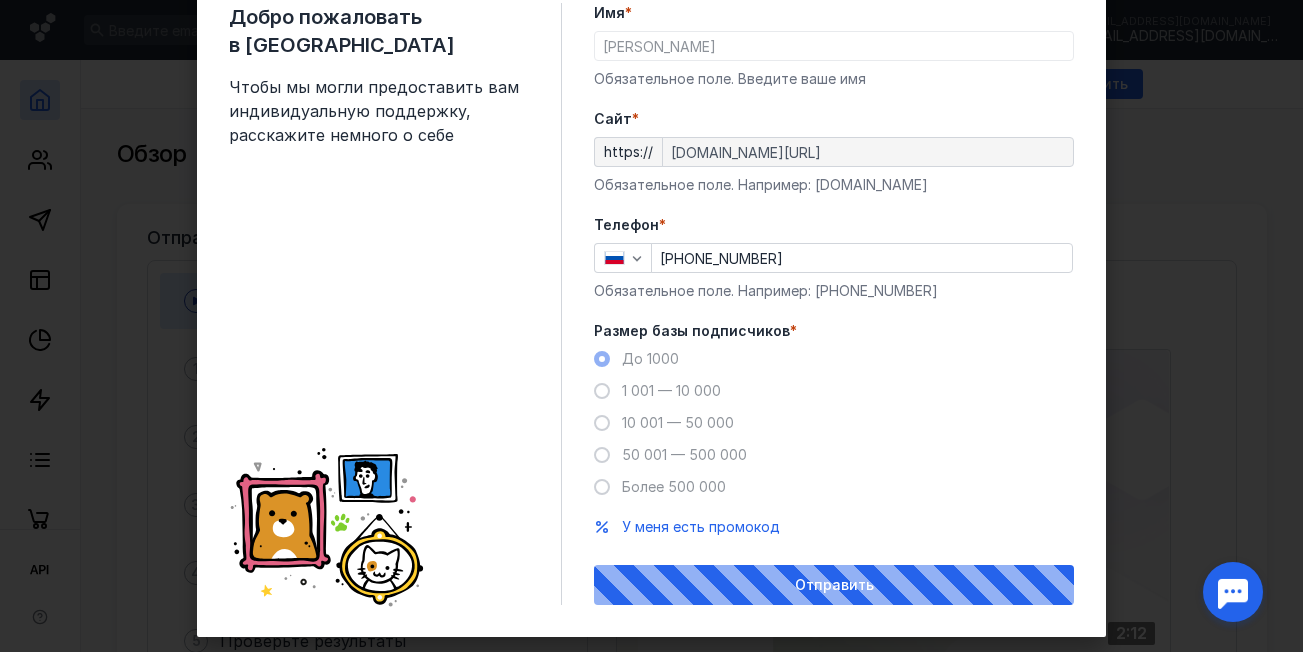 scroll, scrollTop: 114, scrollLeft: 0, axis: vertical 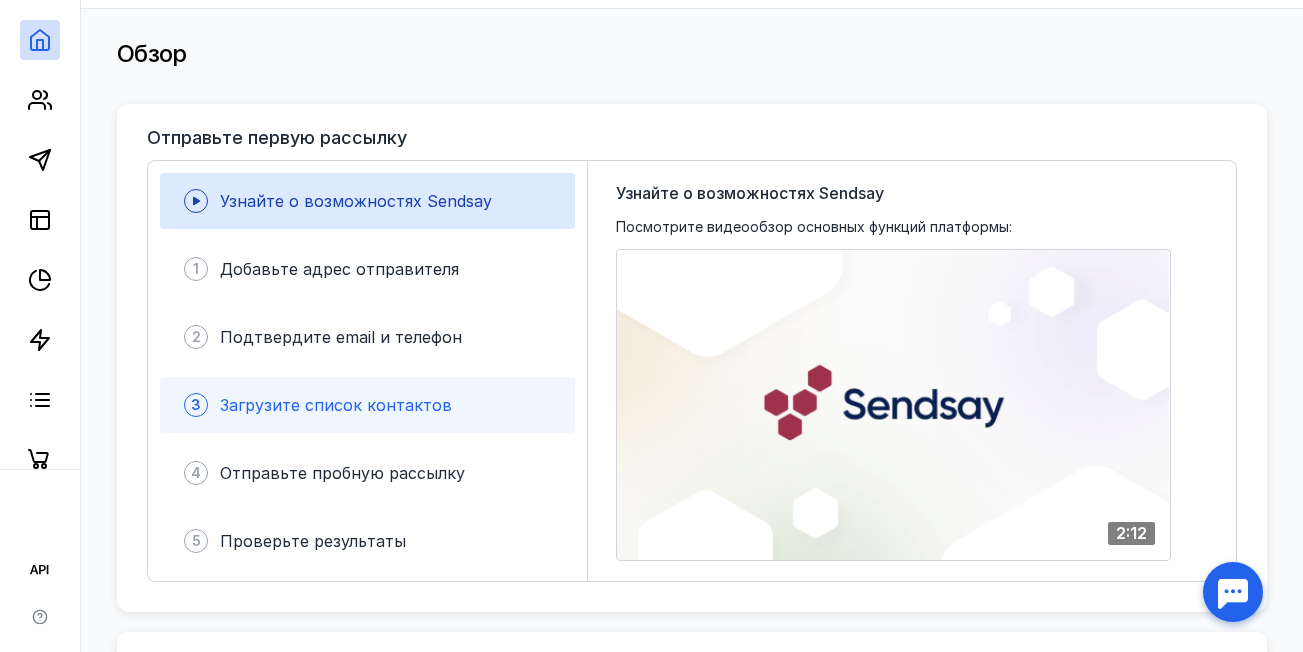click on "Загрузите список контактов" at bounding box center [336, 405] 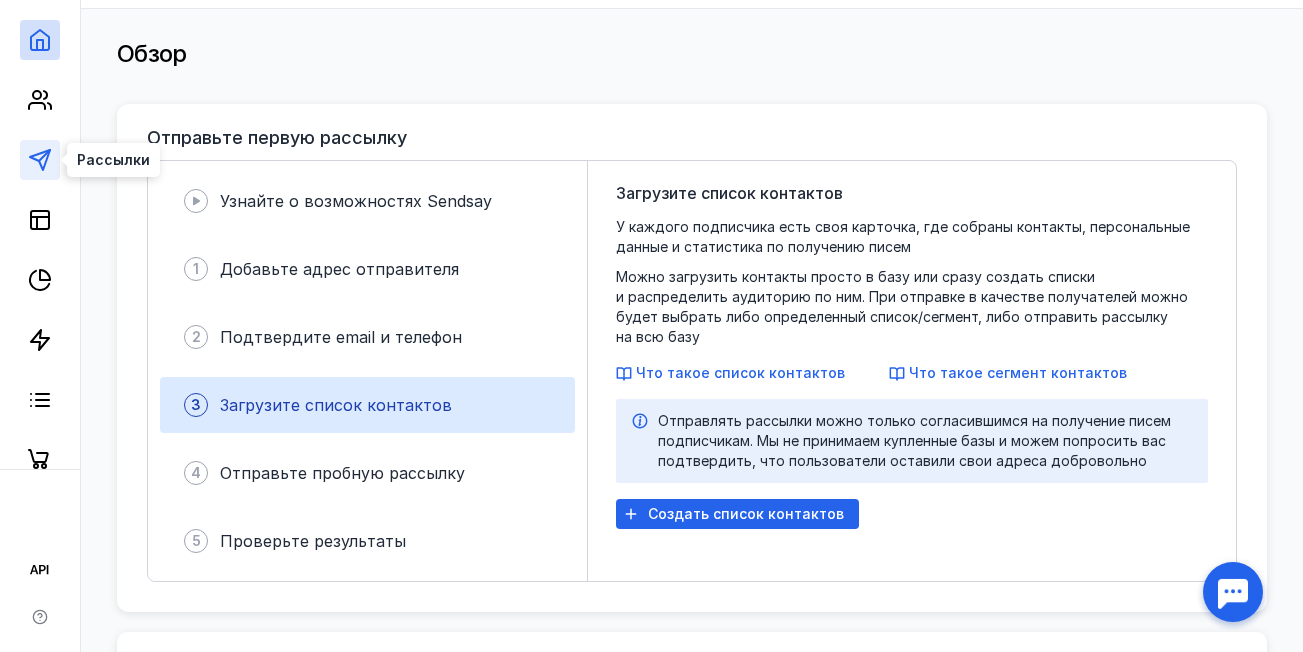 click 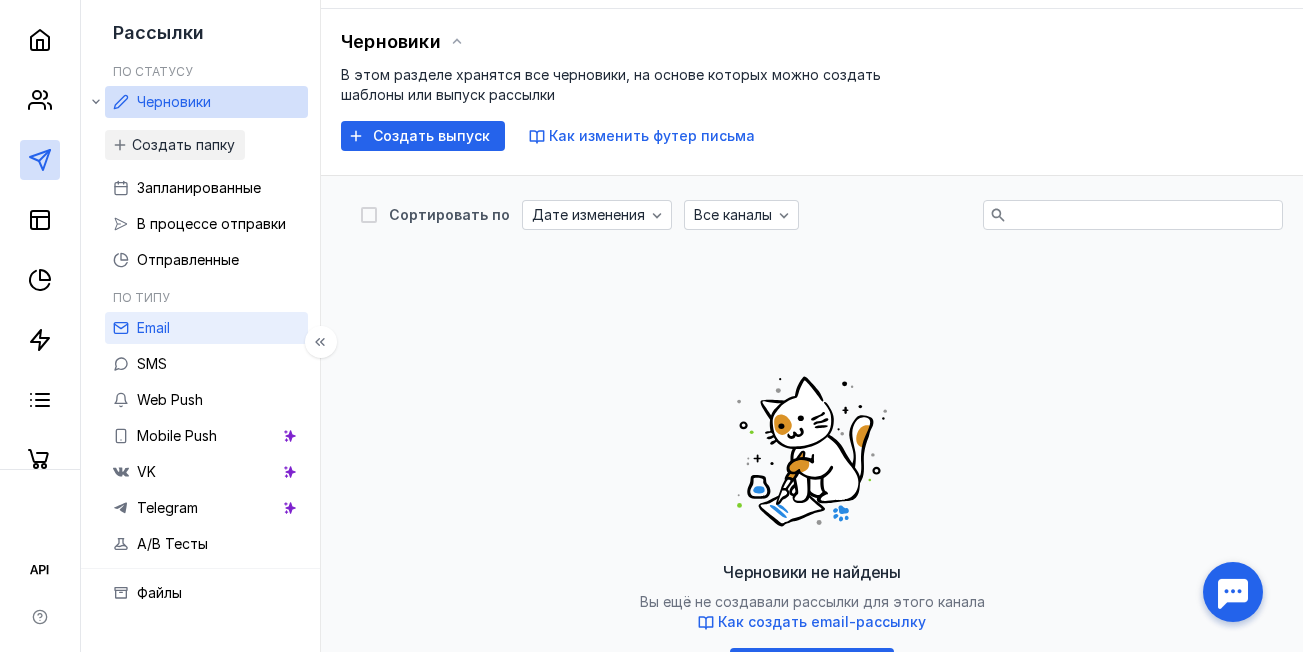 click on "Email" at bounding box center (206, 328) 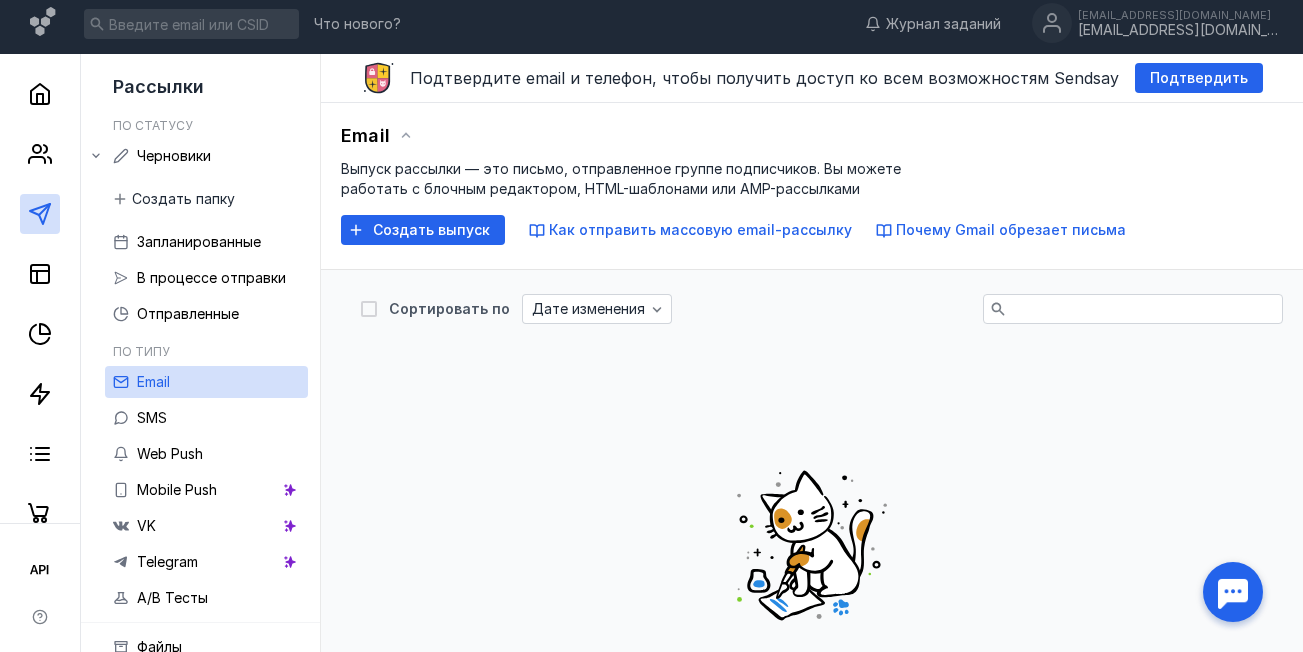 scroll, scrollTop: 100, scrollLeft: 0, axis: vertical 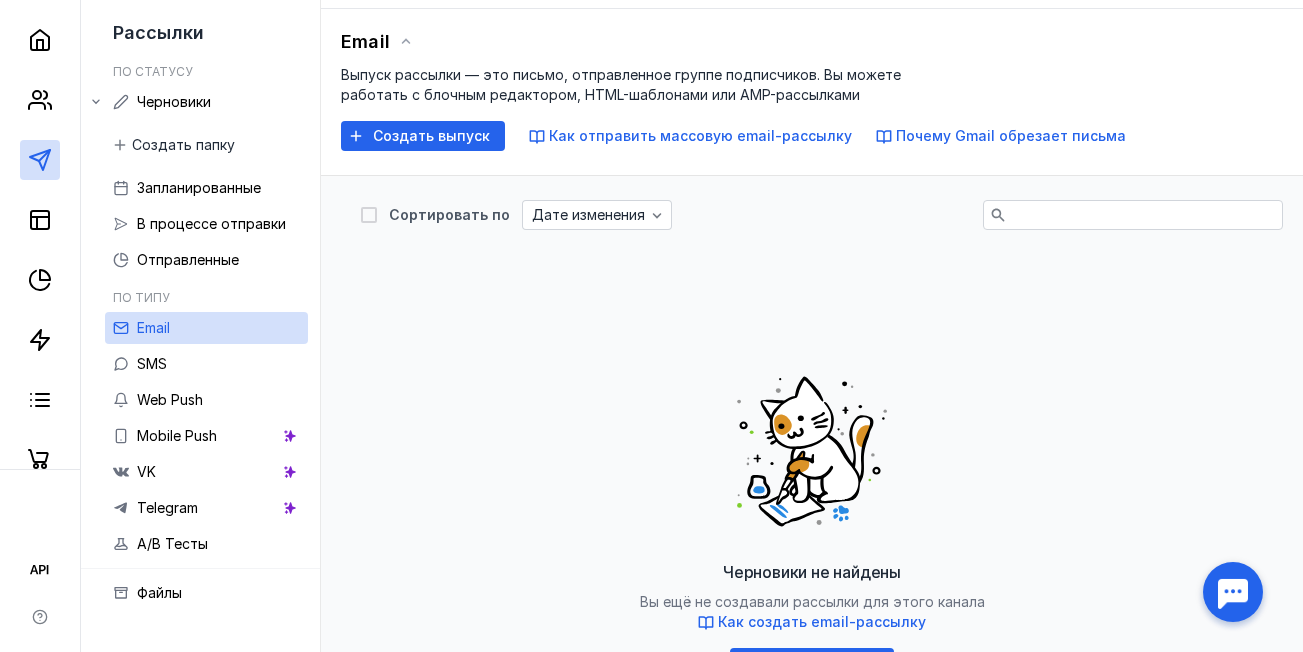 click on "Как отправить массовую email-рассылку" at bounding box center (700, 135) 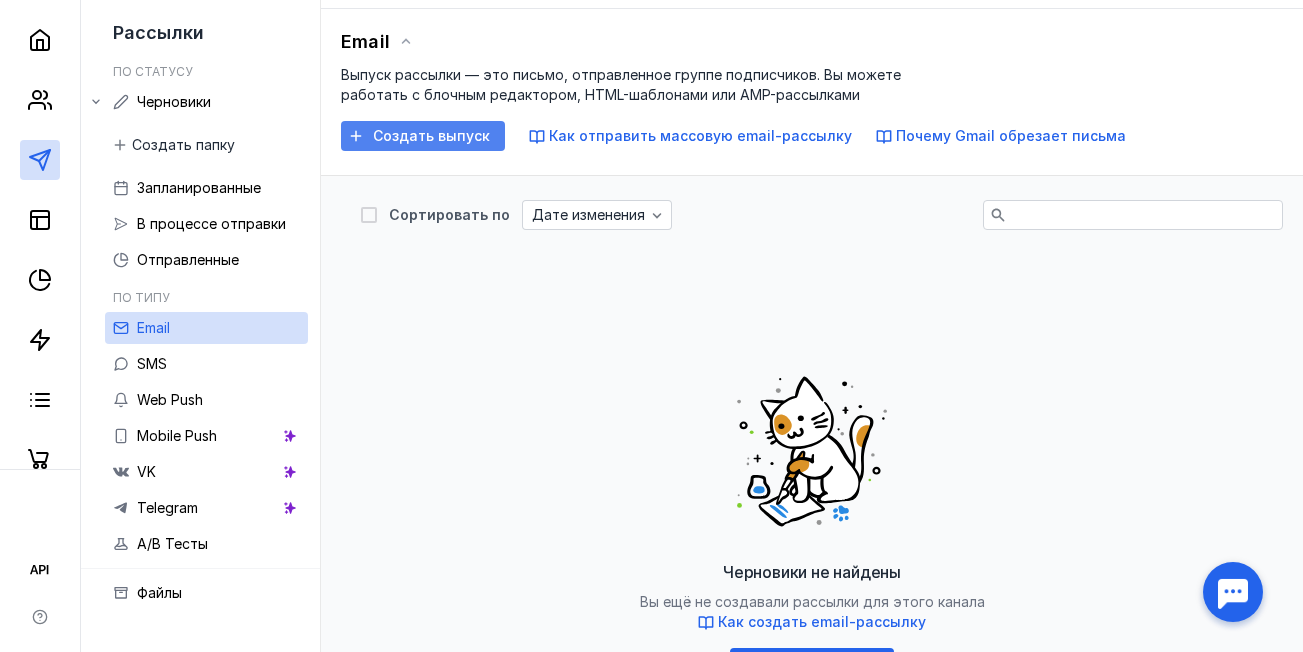 click on "Создать выпуск" at bounding box center [431, 136] 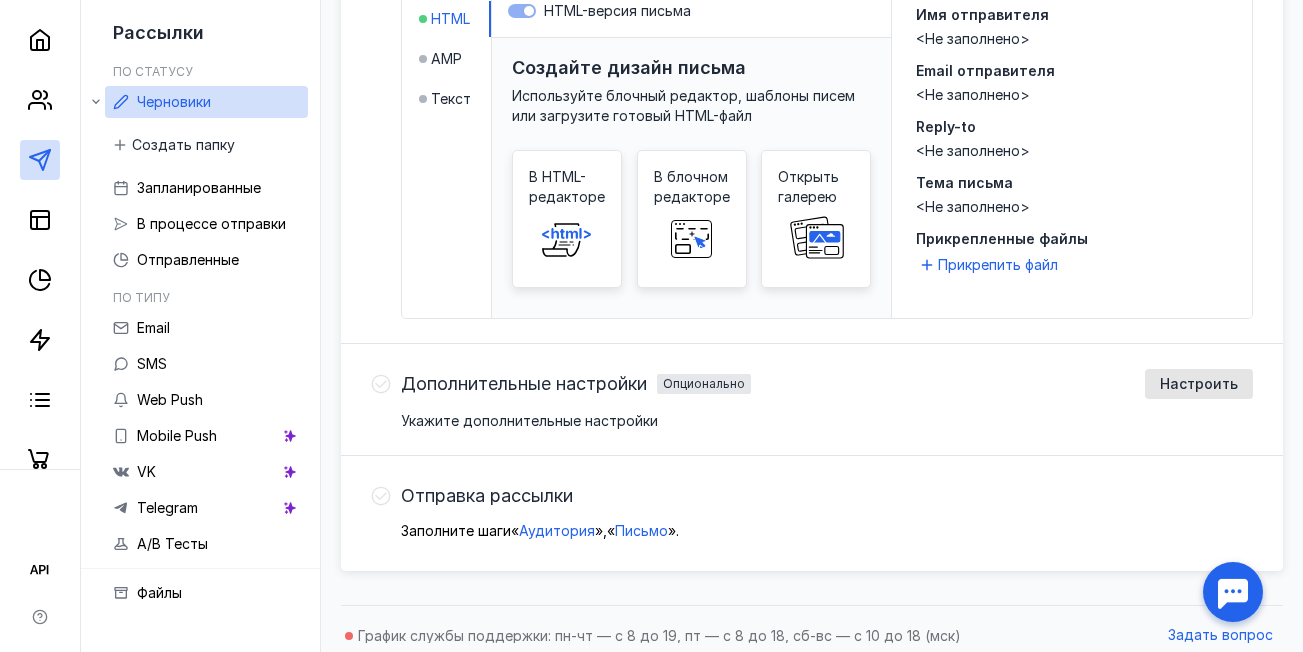 scroll, scrollTop: 596, scrollLeft: 0, axis: vertical 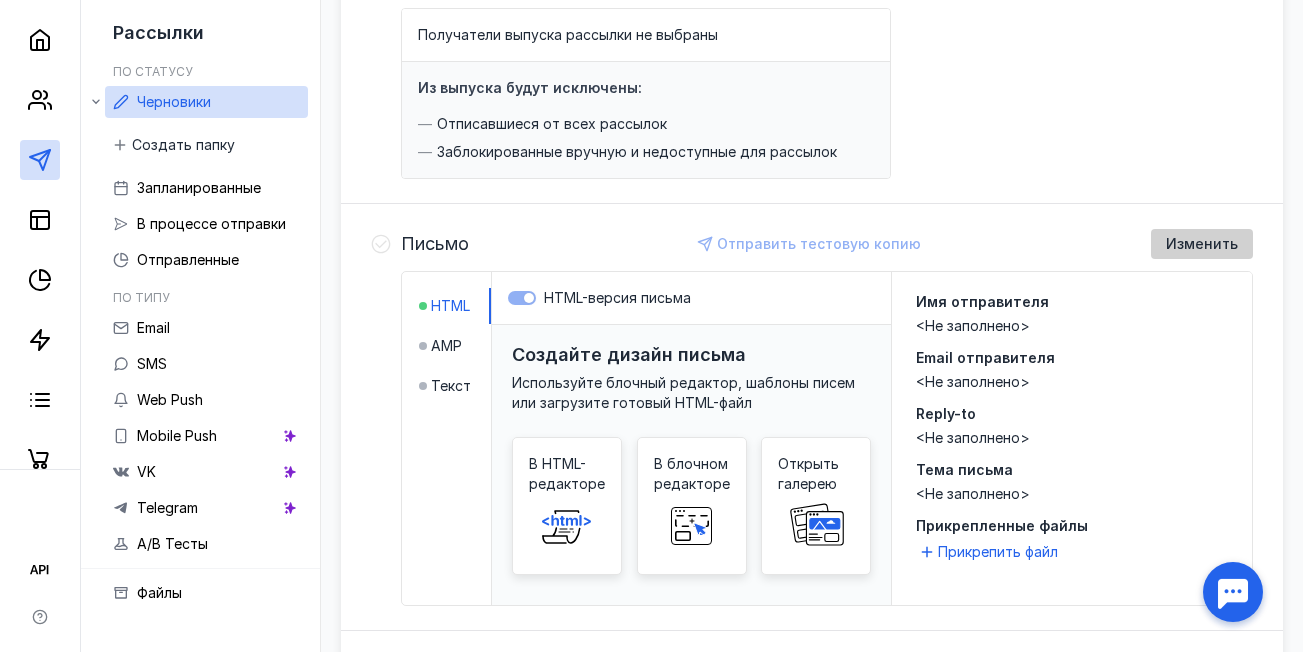 click on "Изменить" at bounding box center [1202, 244] 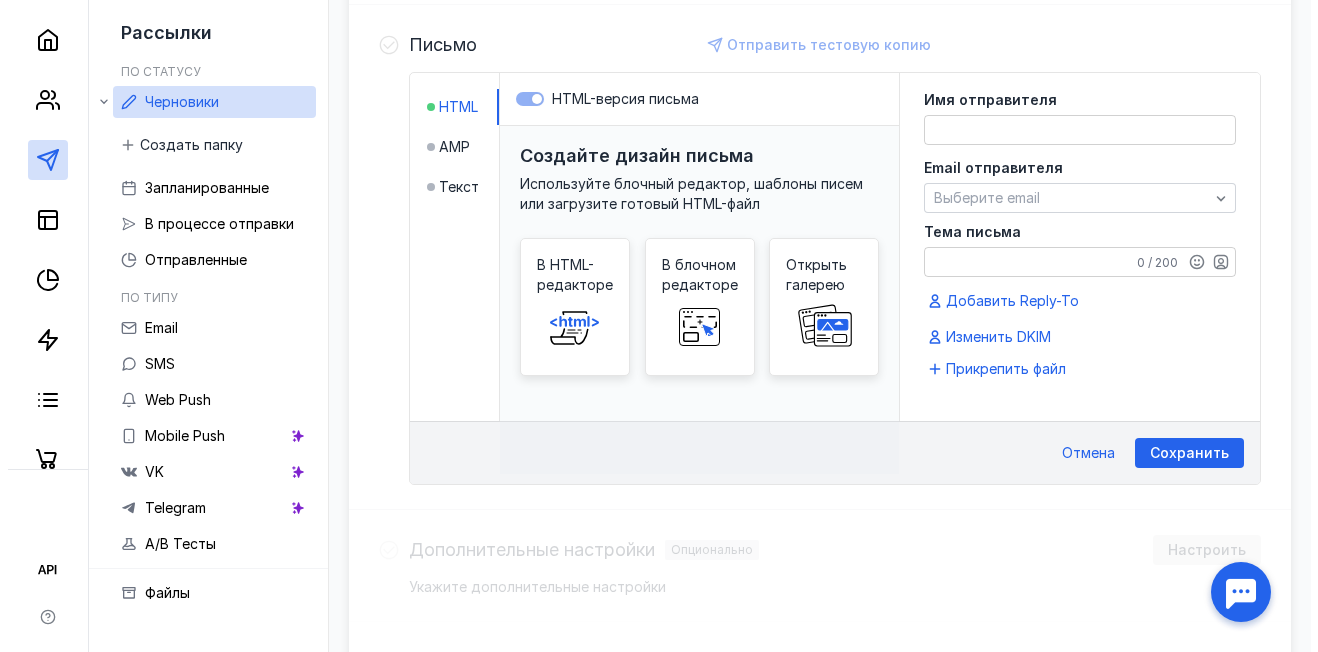 scroll, scrollTop: 499, scrollLeft: 0, axis: vertical 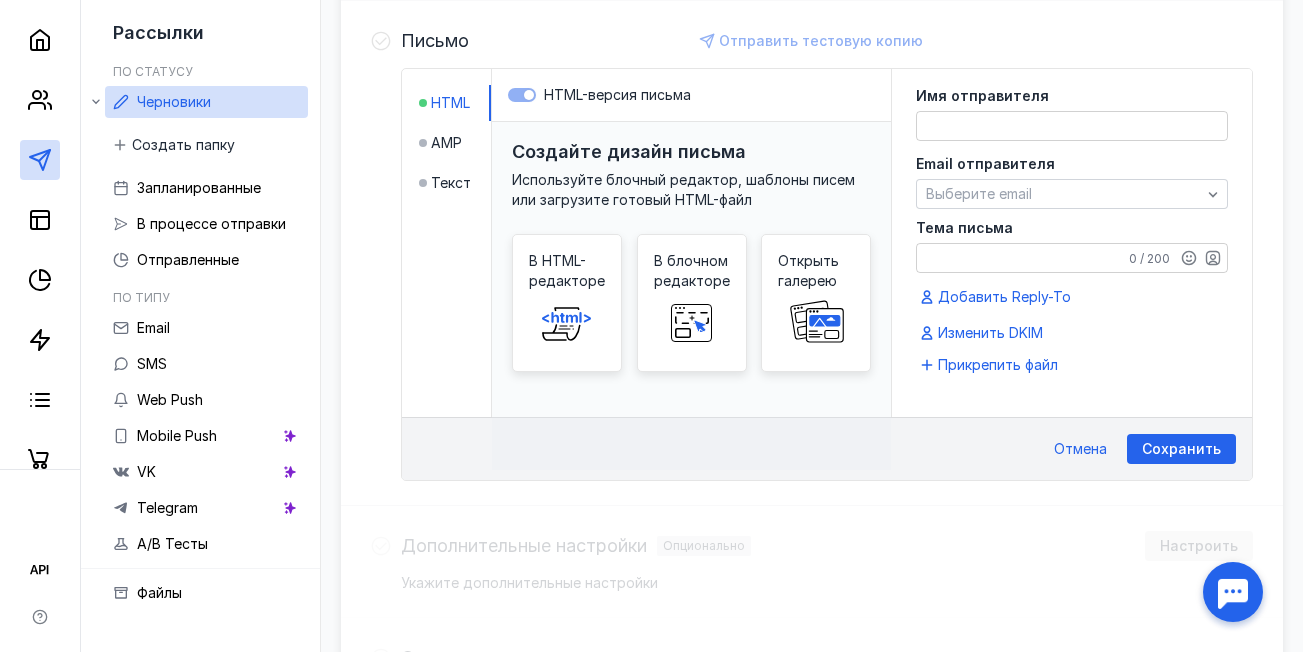 click on "Текст" at bounding box center [455, 183] 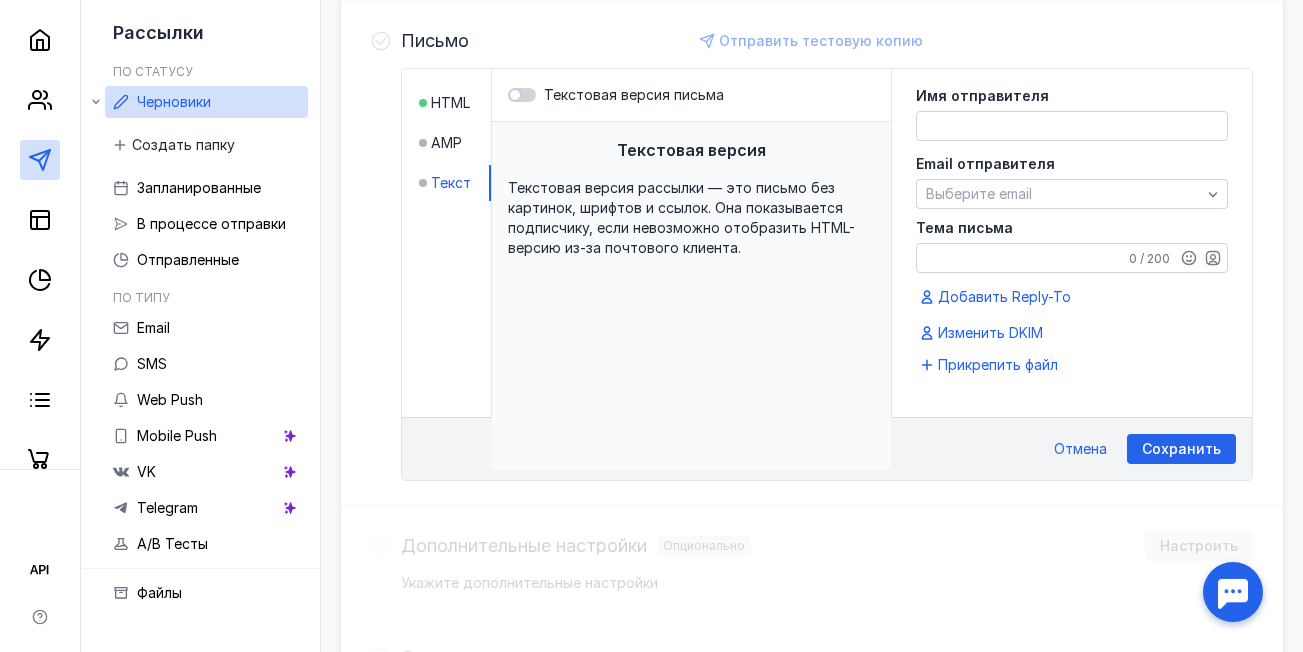 click on "Текстовая версия Текстовая версия рассылки — это письмо без картинок, шрифтов и ссылок. Она показывается подписчику, если невозможно отобразить HTML-версию из-за почтового клиента." at bounding box center [691, 296] 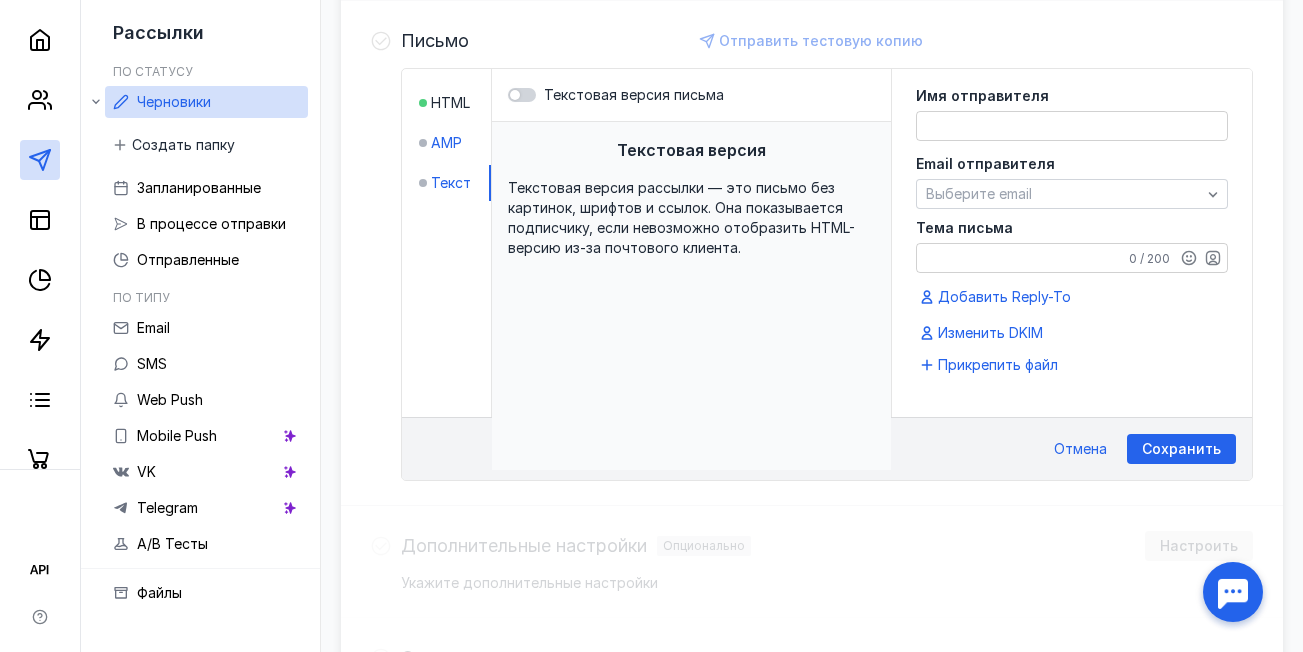 click on "AMP" at bounding box center (446, 143) 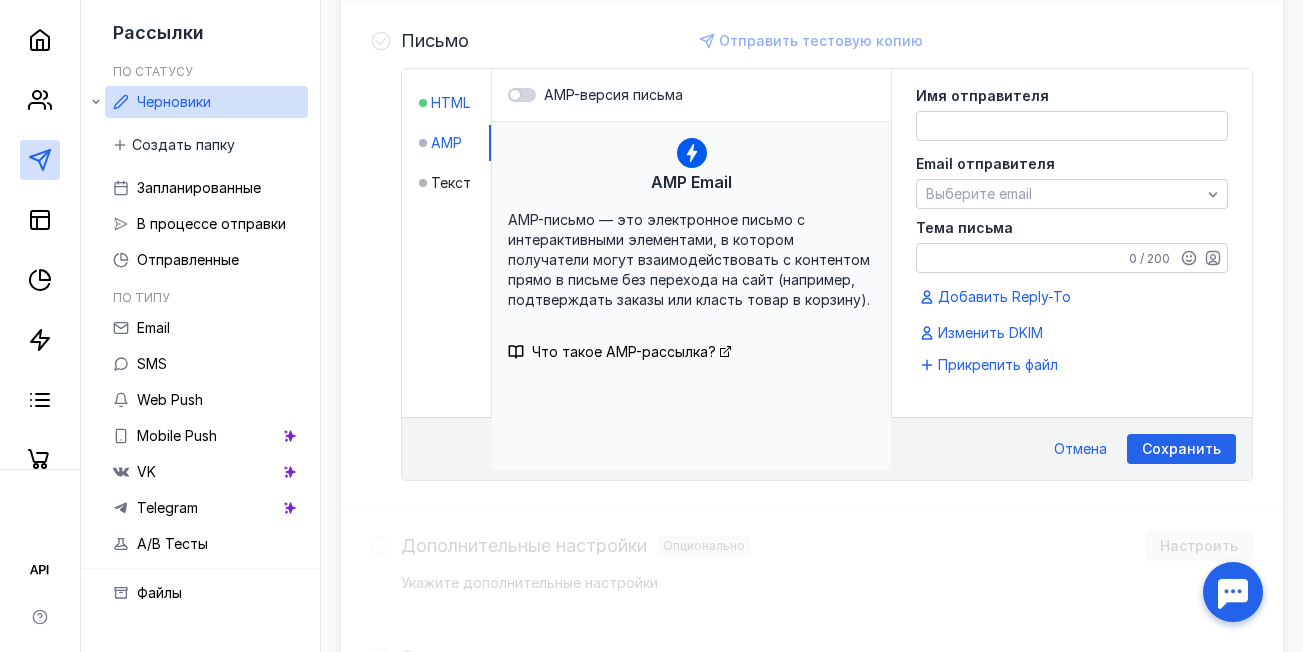 click on "HTML" at bounding box center [450, 103] 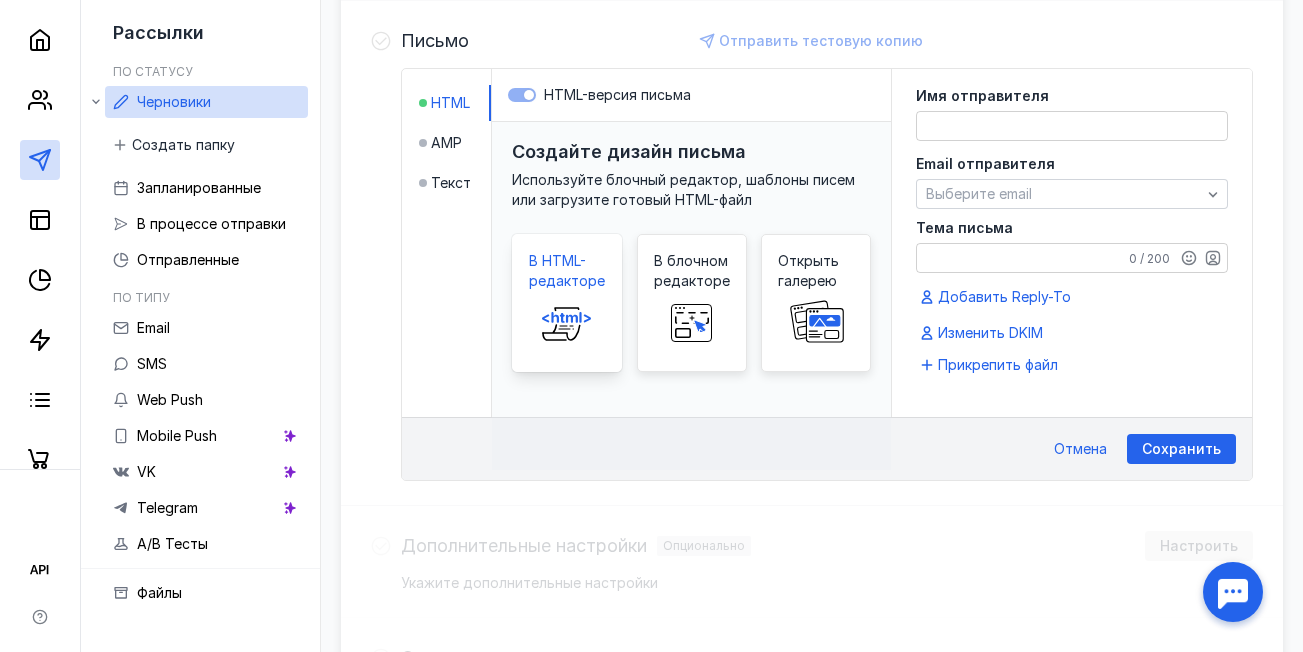 click 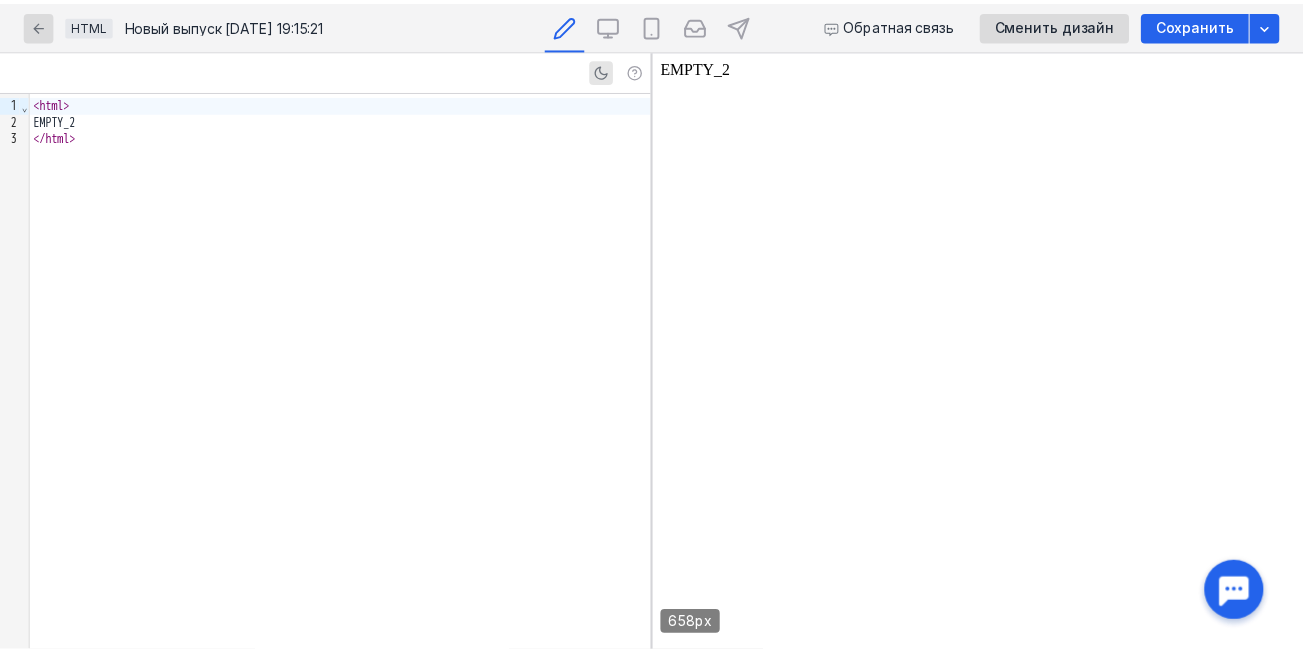 scroll, scrollTop: 0, scrollLeft: 0, axis: both 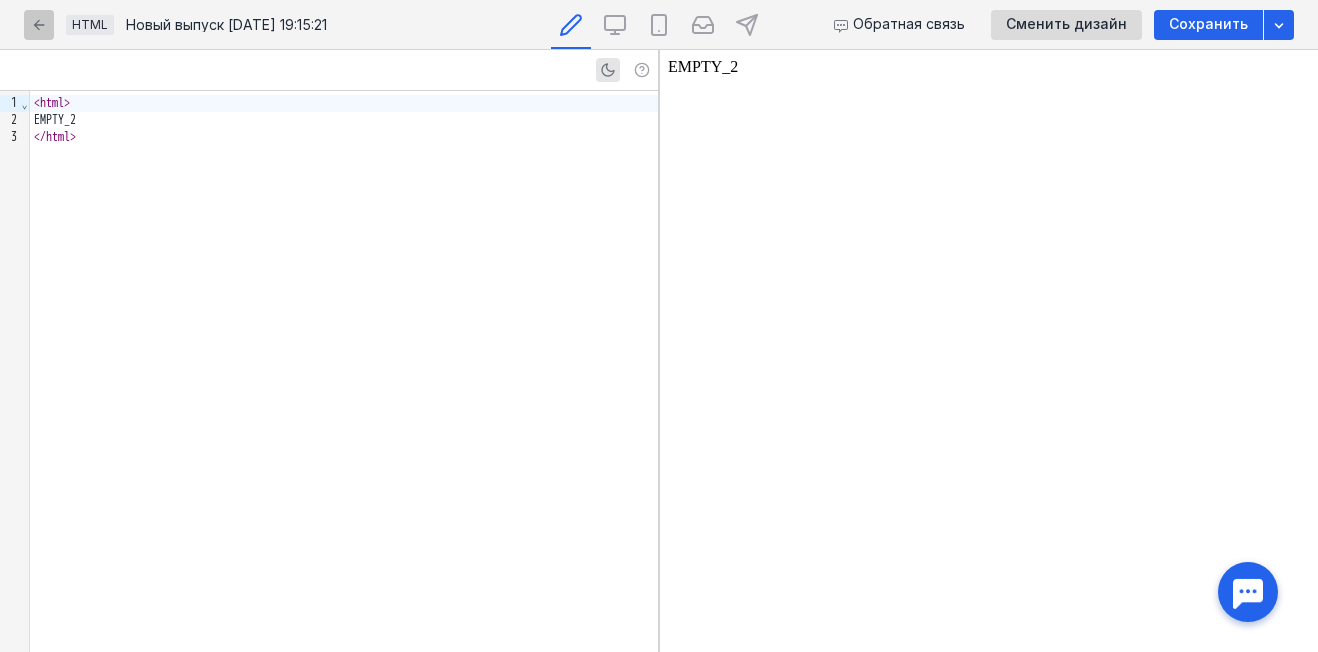 click 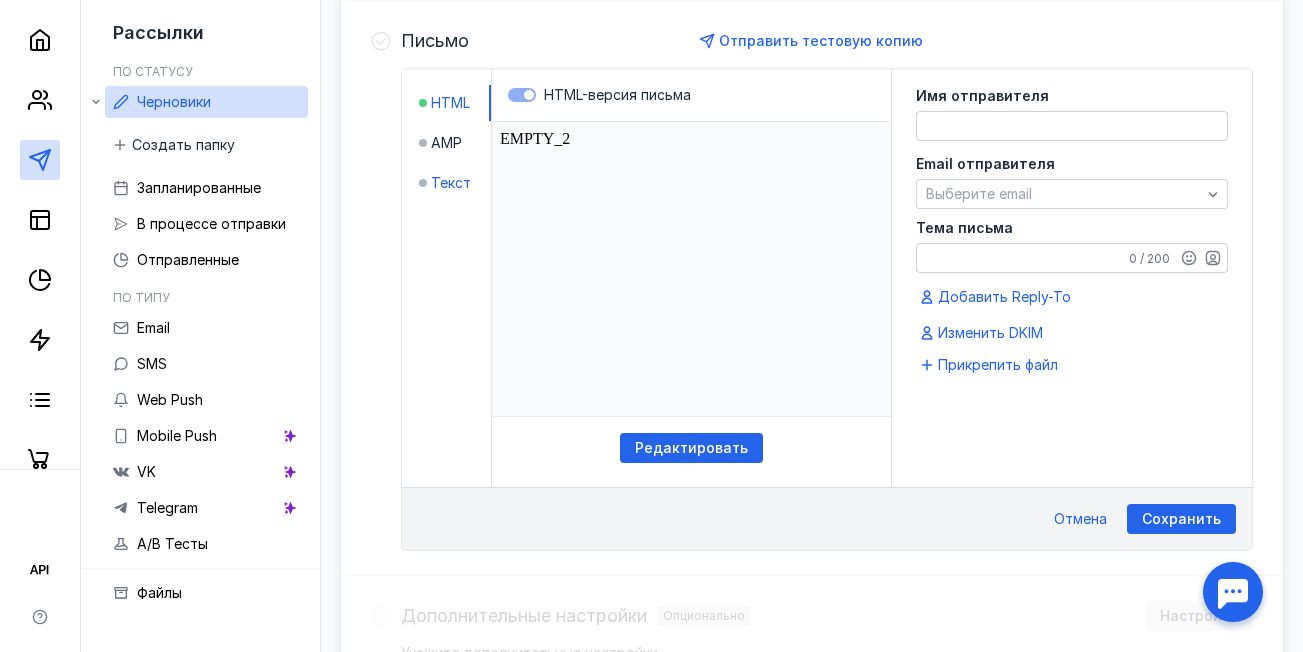 click on "Текст" at bounding box center (451, 183) 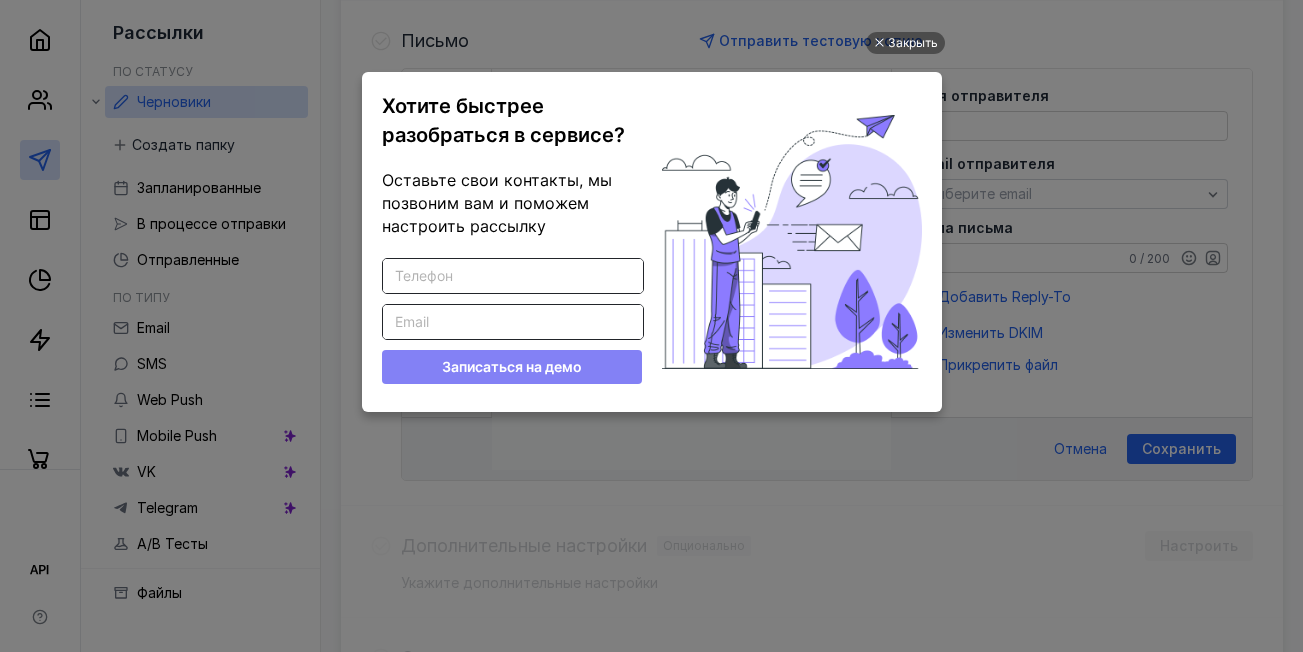 scroll, scrollTop: 0, scrollLeft: 0, axis: both 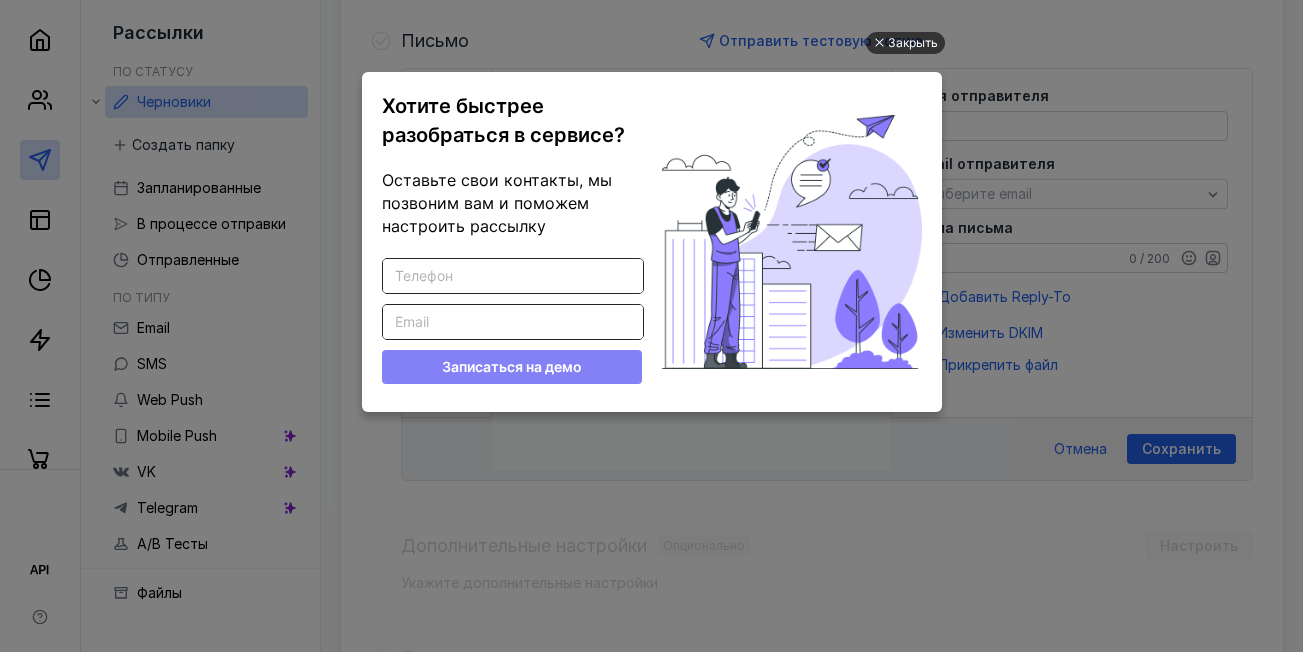 click on "Закрыть" at bounding box center [913, 43] 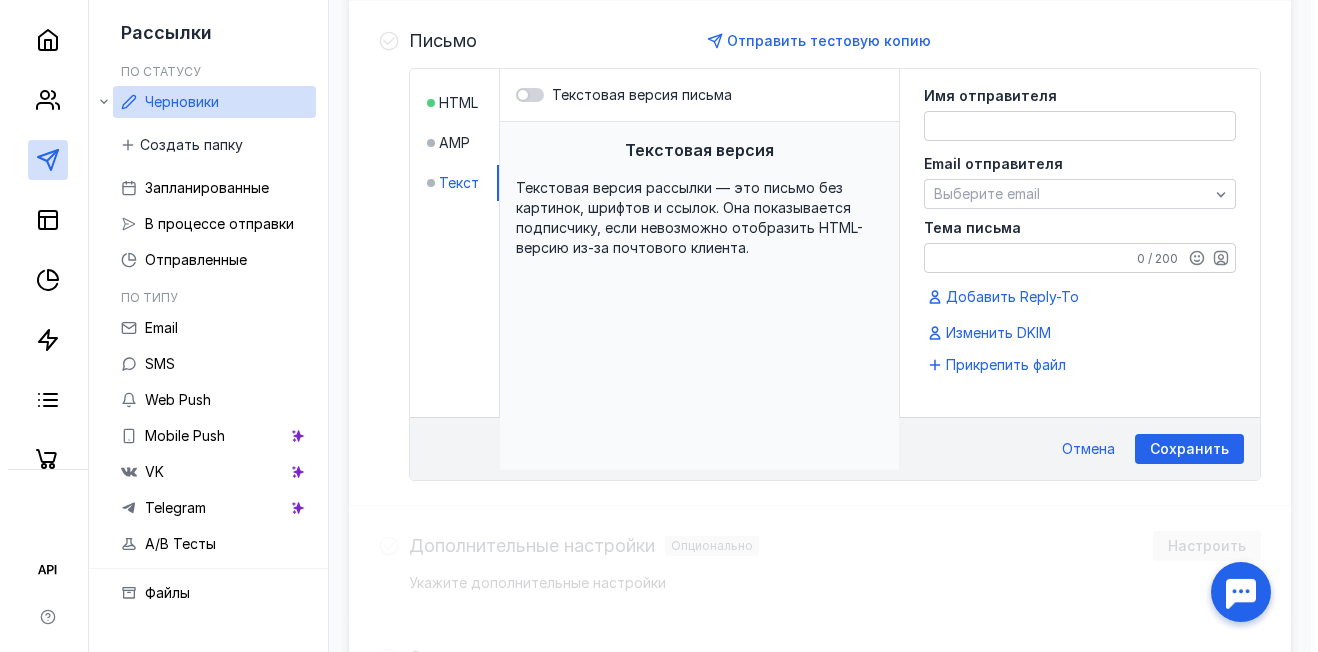 scroll, scrollTop: 0, scrollLeft: 0, axis: both 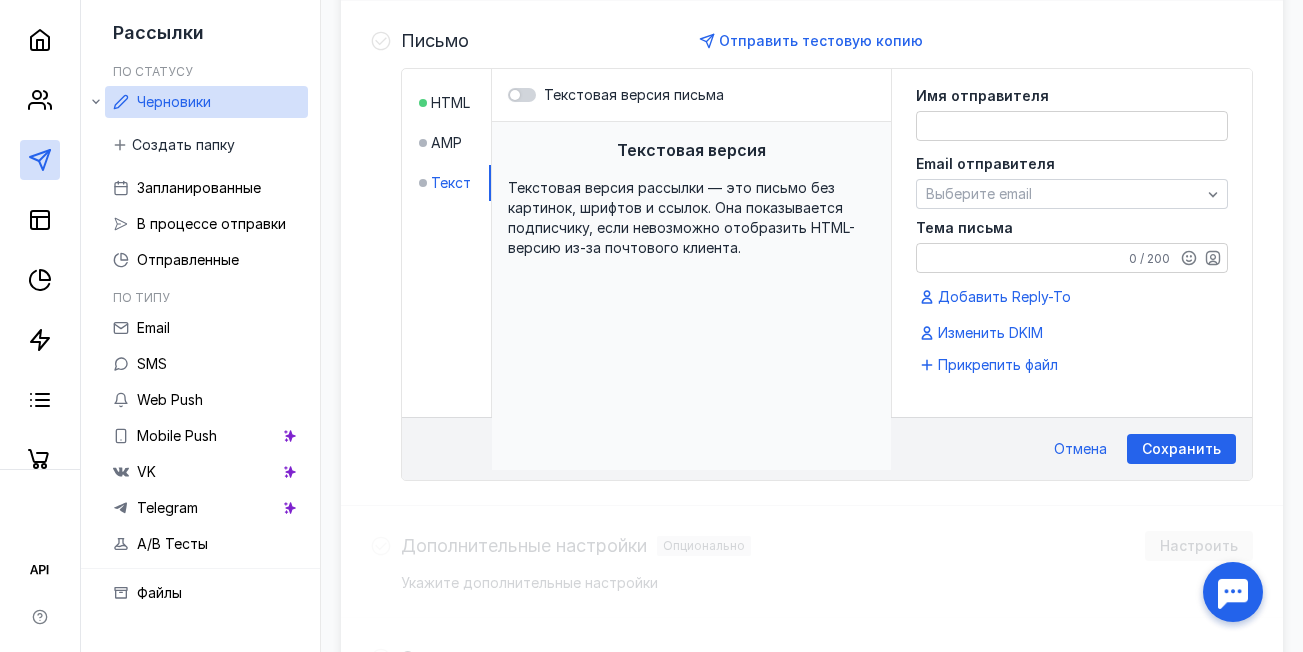 click on "Текстовая версия рассылки — это письмо без картинок, шрифтов и ссылок. Она показывается подписчику, если невозможно отобразить HTML-версию из-за почтового клиента." at bounding box center [681, 217] 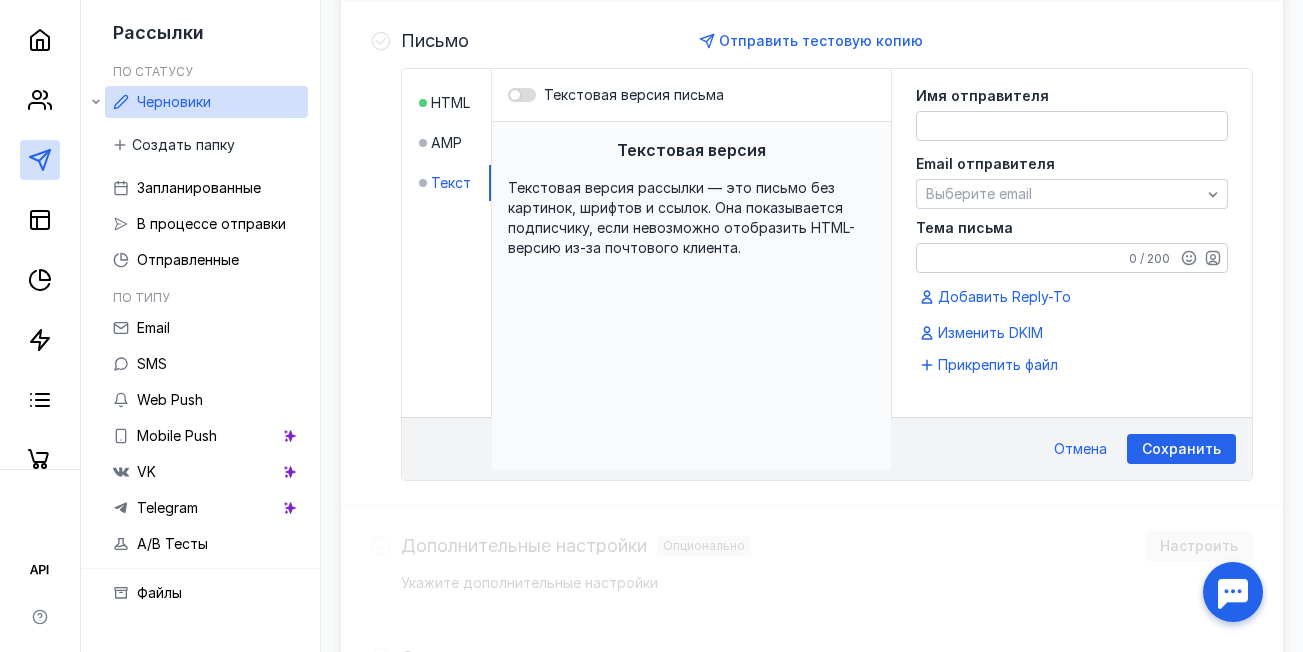 click at bounding box center (522, 95) 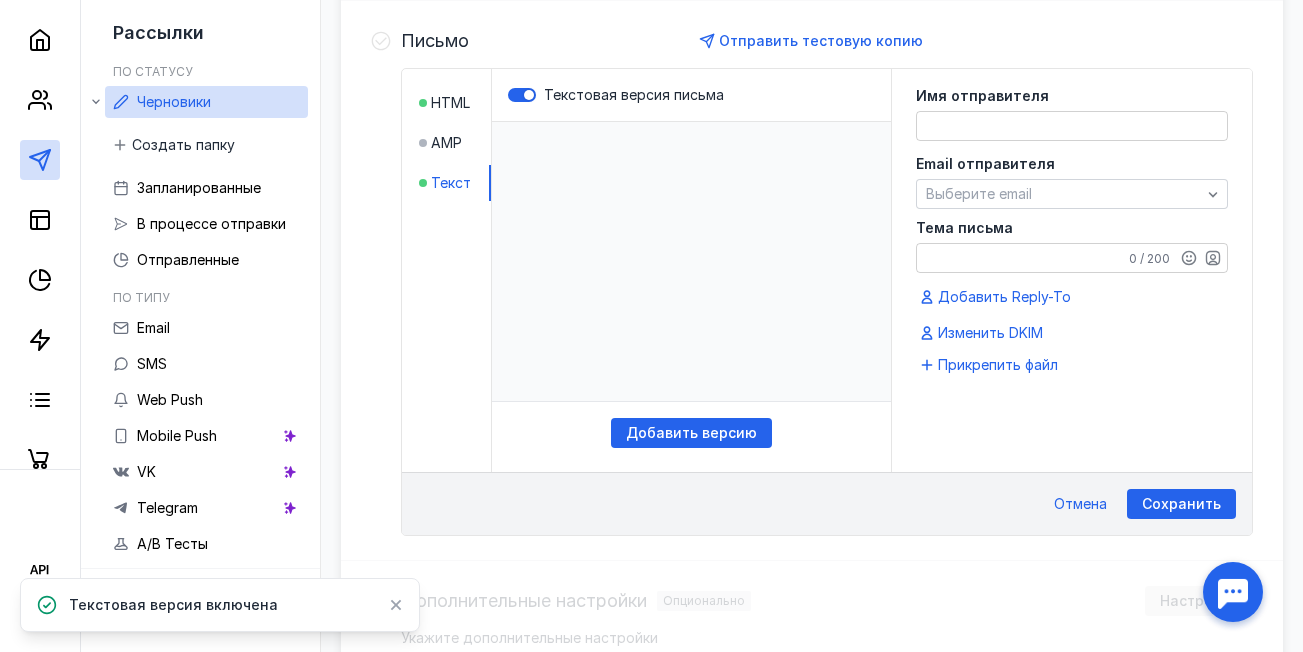 click on "​" at bounding box center [691, 262] 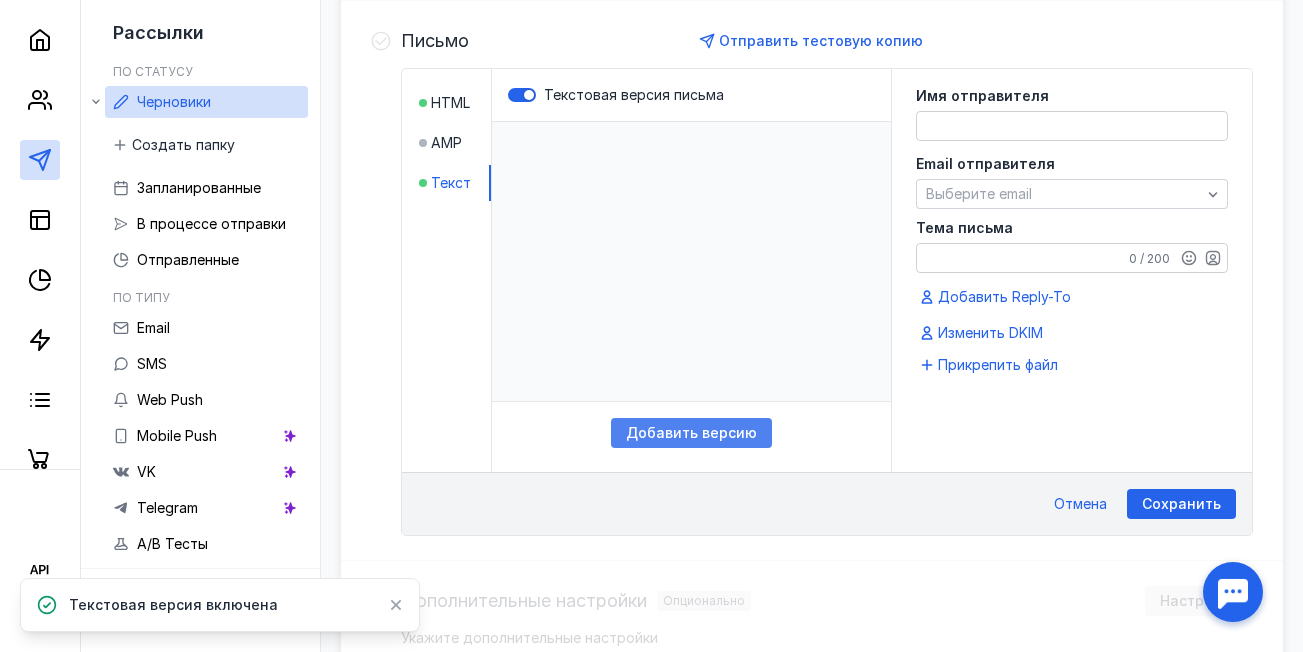 click on "Добавить версию" at bounding box center (691, 433) 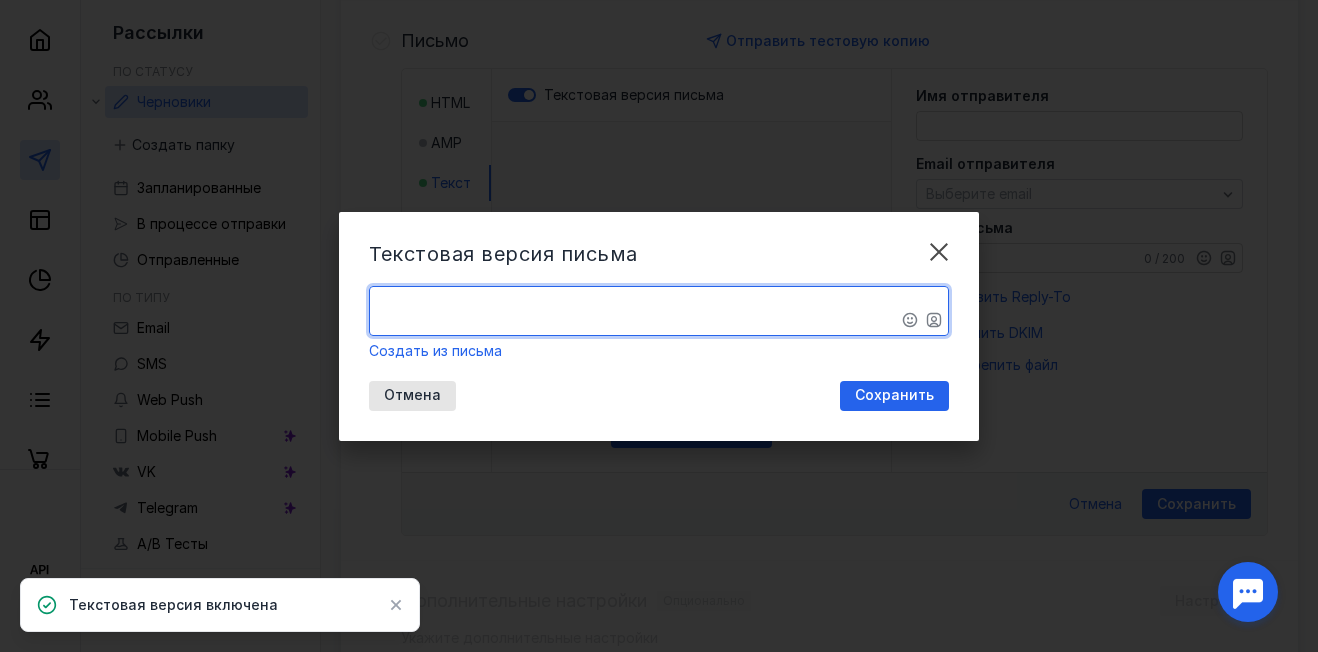 click on "​" at bounding box center (659, 311) 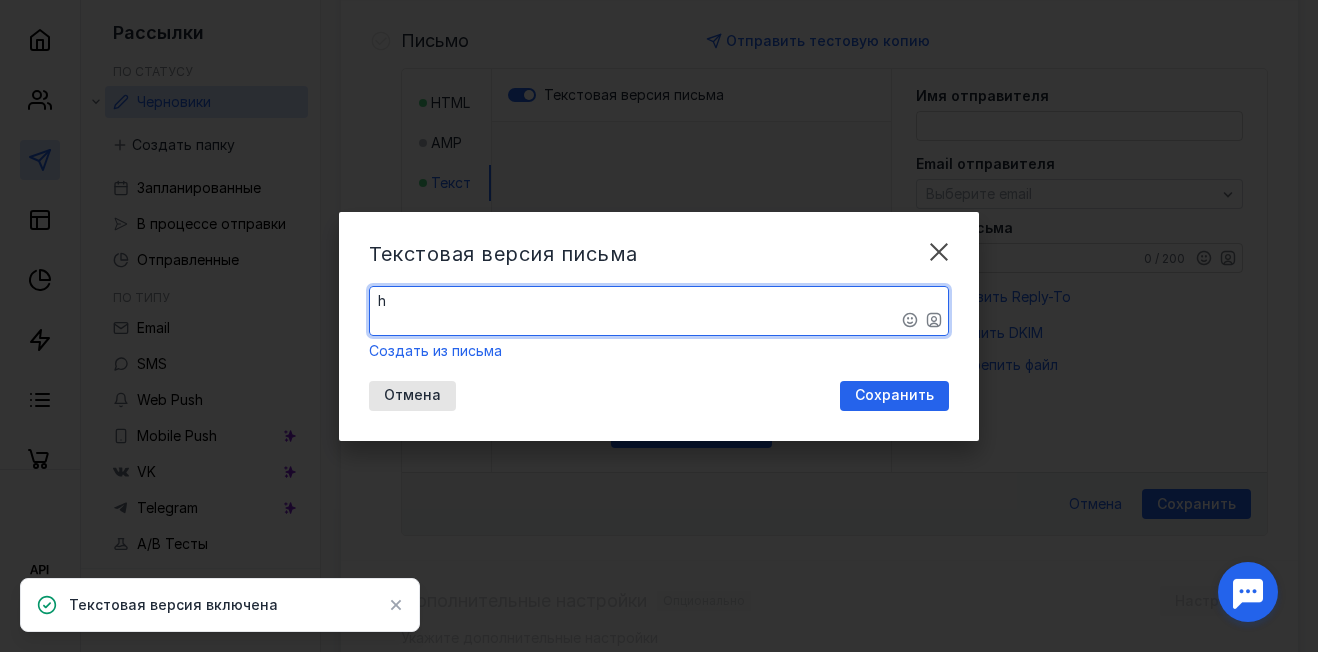 type on "​" 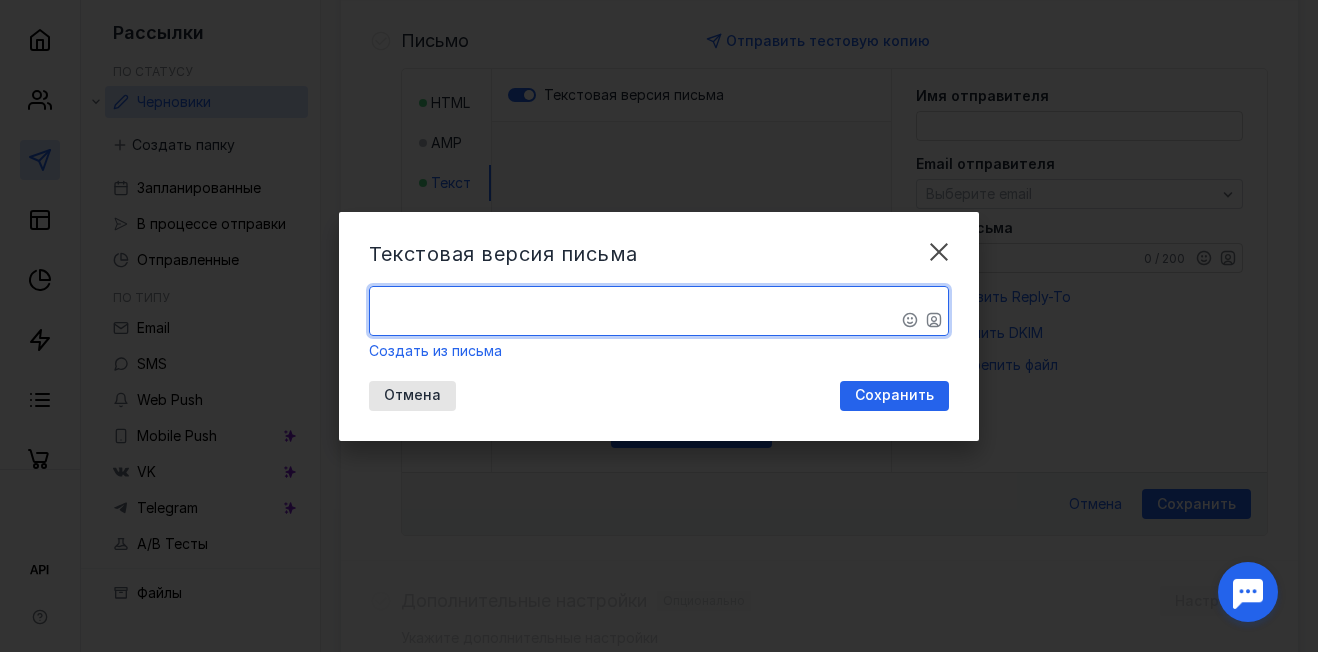 paste on "lore
Ipsumdolorsi ametcons "ADIPISCINGELI"
Seddoeiusmodtem incididuntutla etdolorem al Enimad m ve quisnos!
Exerci ulla! La nisialiqui exeacommodoconse duisauteirurei repreh vo velites Cillum f nu paria, e sintoccae cupida: Nonproiden, Suntculpa, Quioff, Deserunt, Mollita.
15.ide
La perspiciati Und:
· Omnisi natuserro voluptatemaccus
· Doloremq lauda totamremap
· Eaquei quaeabilloinv veritatisquasia
​​​​​​​· Beataevitae dictaexplic nemoen
​​​​​​​· Ipsamquiavolup aspern
Au oditfugitc magnidoloreseosr sequi nesciuntneque porroquisq:
​​​​​​​· dolore
​​​​​​​· adipisci
​​​​​​​· numqua
​​​​​​​· eiusm tempo inc magnamq
​​​​​​​· etiamminu soluta
No eligen op cumquen impeditquopl facereposs, as repel temporibusa quibusdamoffici d r necess saepee!
Vol rep recusanda:
It earumhictenet sapie delectus: Reiciendisv maioresaliasp d Asperiores repellatmi!
Nost e Ull, corp suscipitlabor a commodico, qu maxime molli molest Har q Rerum facilise!
Distincti n libe:
tempo://cumsolutanobi.eli
op..." 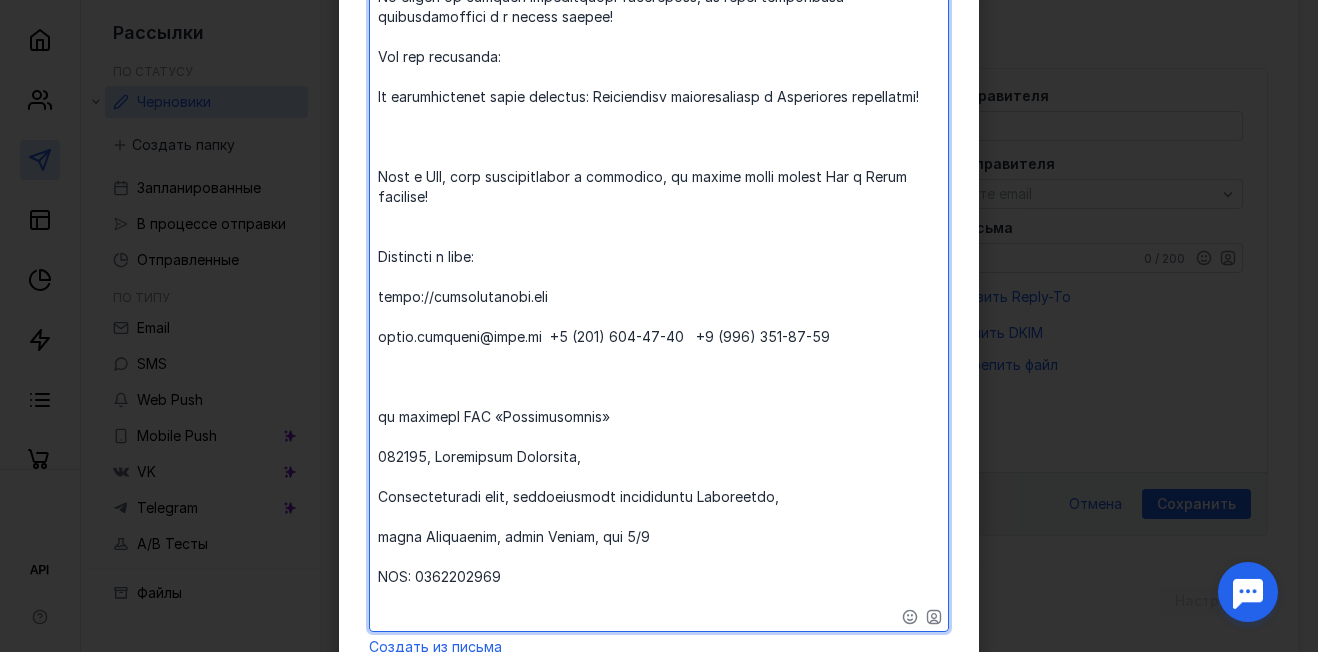 scroll, scrollTop: 997, scrollLeft: 0, axis: vertical 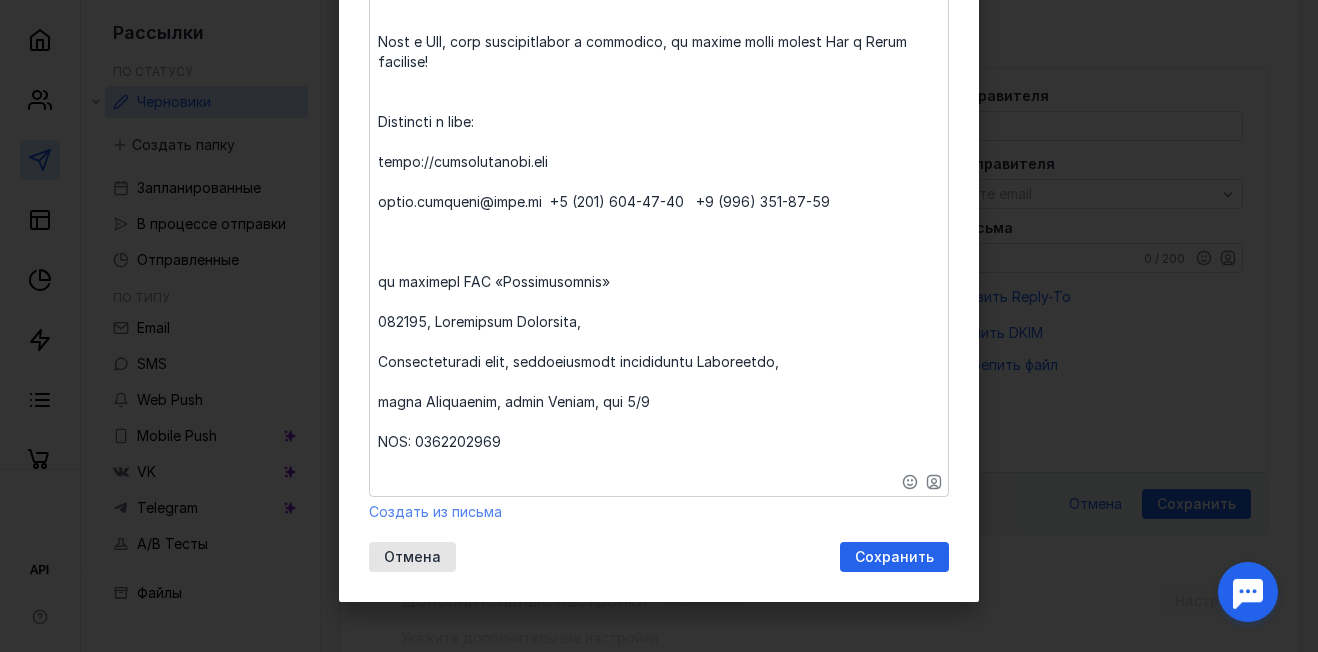 click on "Создать из письма" at bounding box center (435, 511) 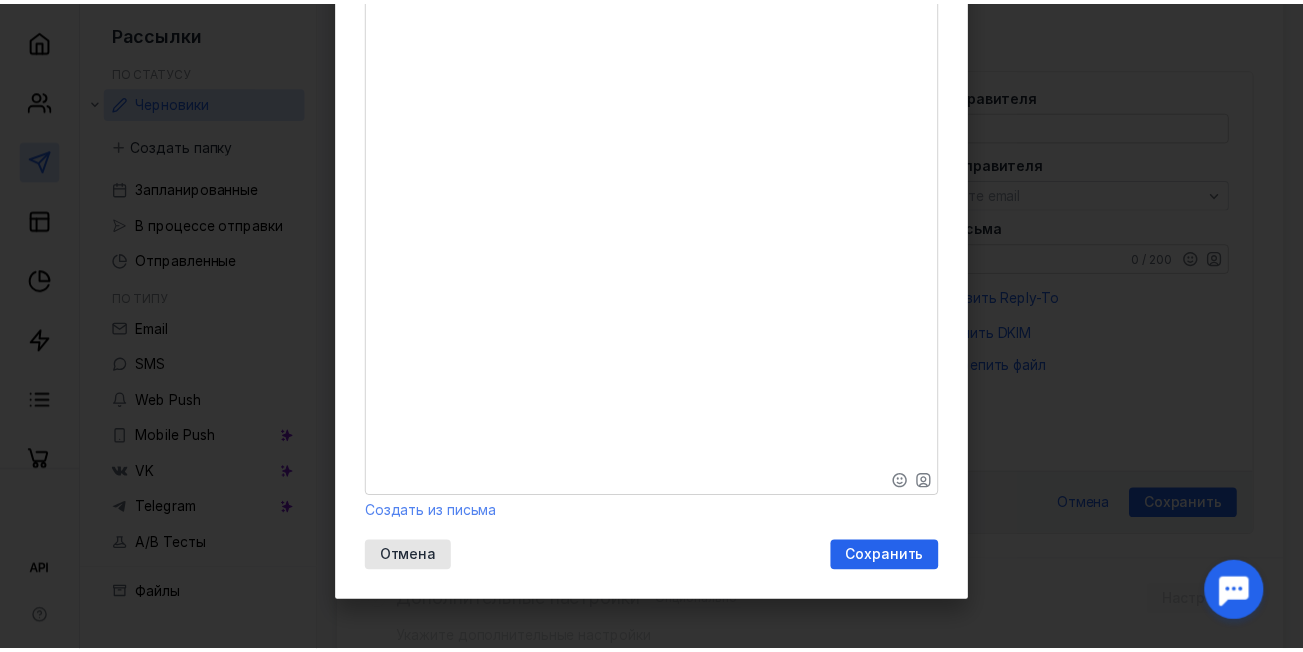 scroll, scrollTop: 0, scrollLeft: 0, axis: both 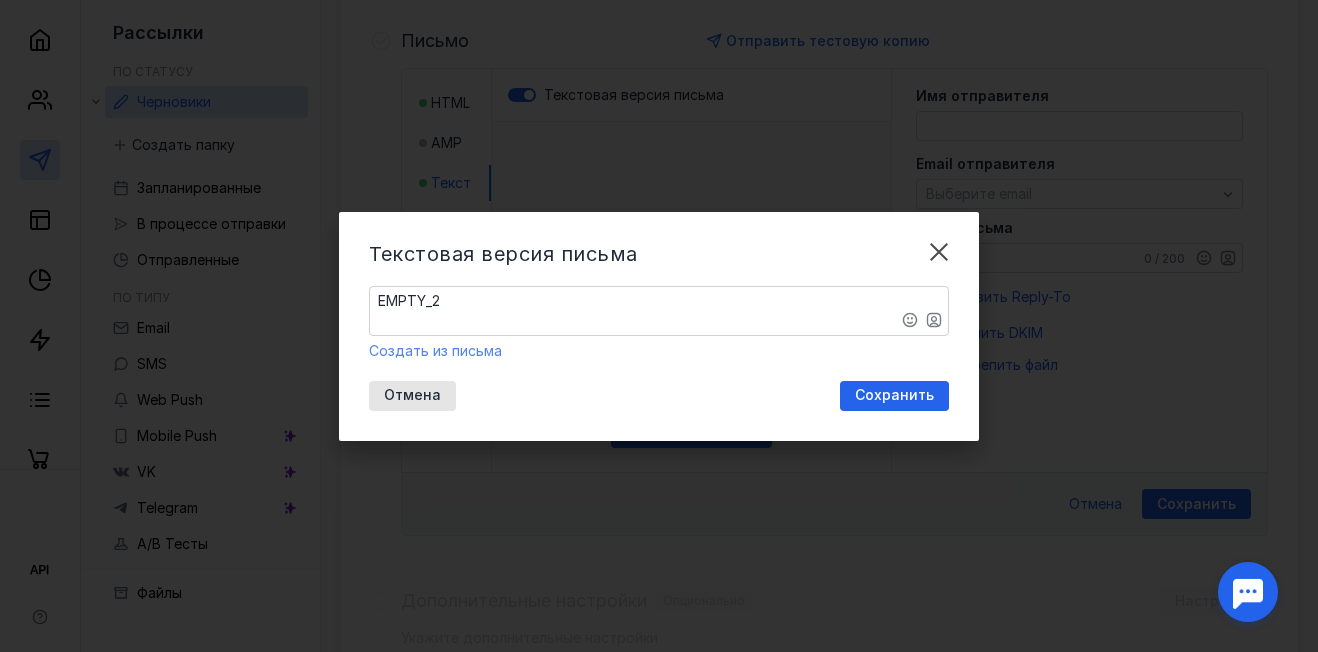 click on "Создать из письма" at bounding box center (435, 350) 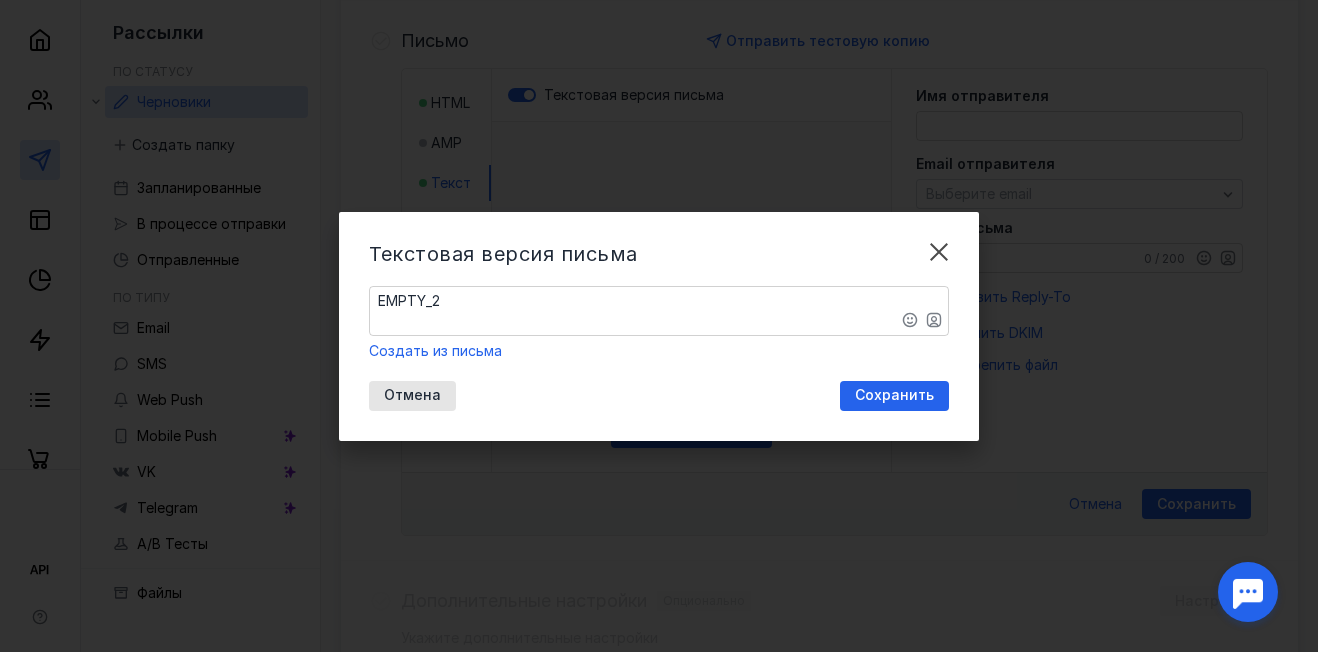 click on "EMPTY_2" at bounding box center (659, 311) 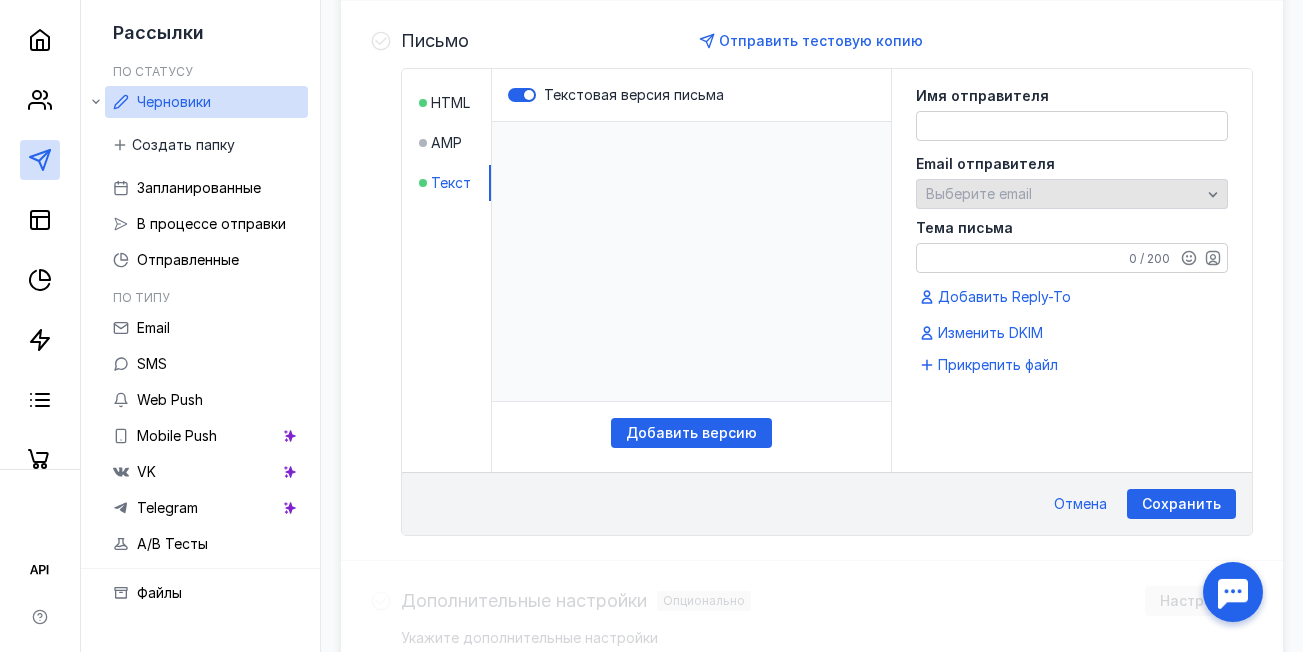 click on "Выберите email" at bounding box center [979, 193] 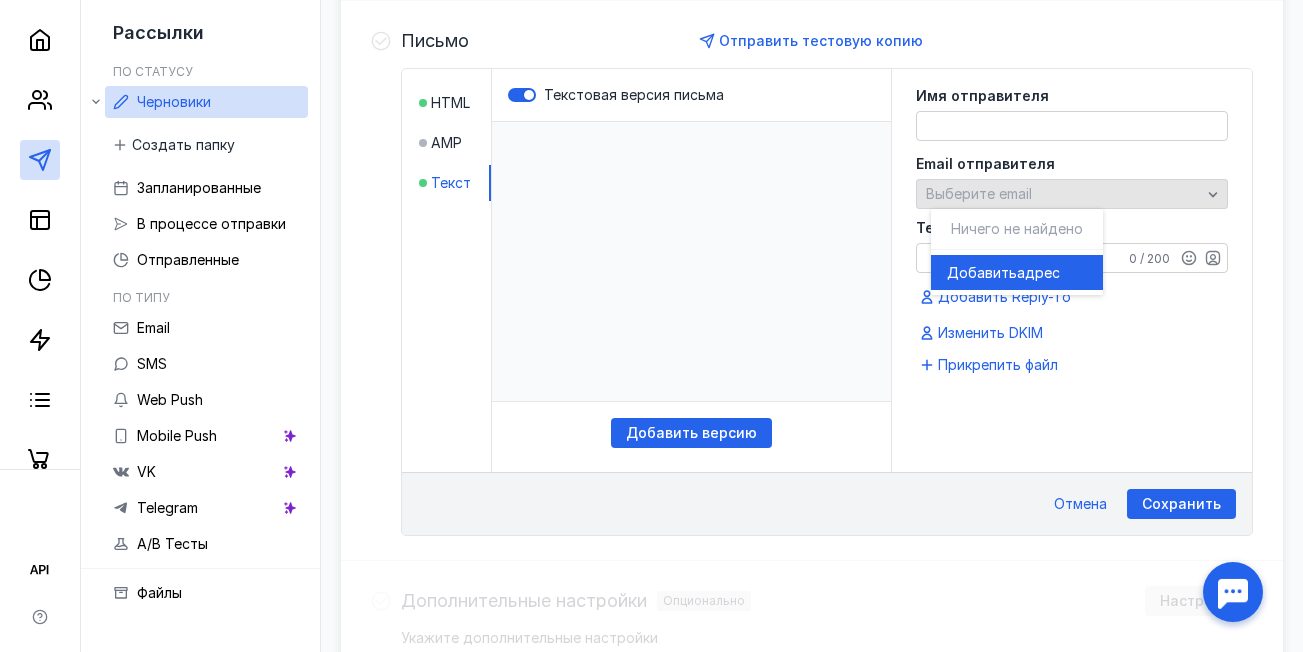 click on "Выберите email" at bounding box center (979, 193) 